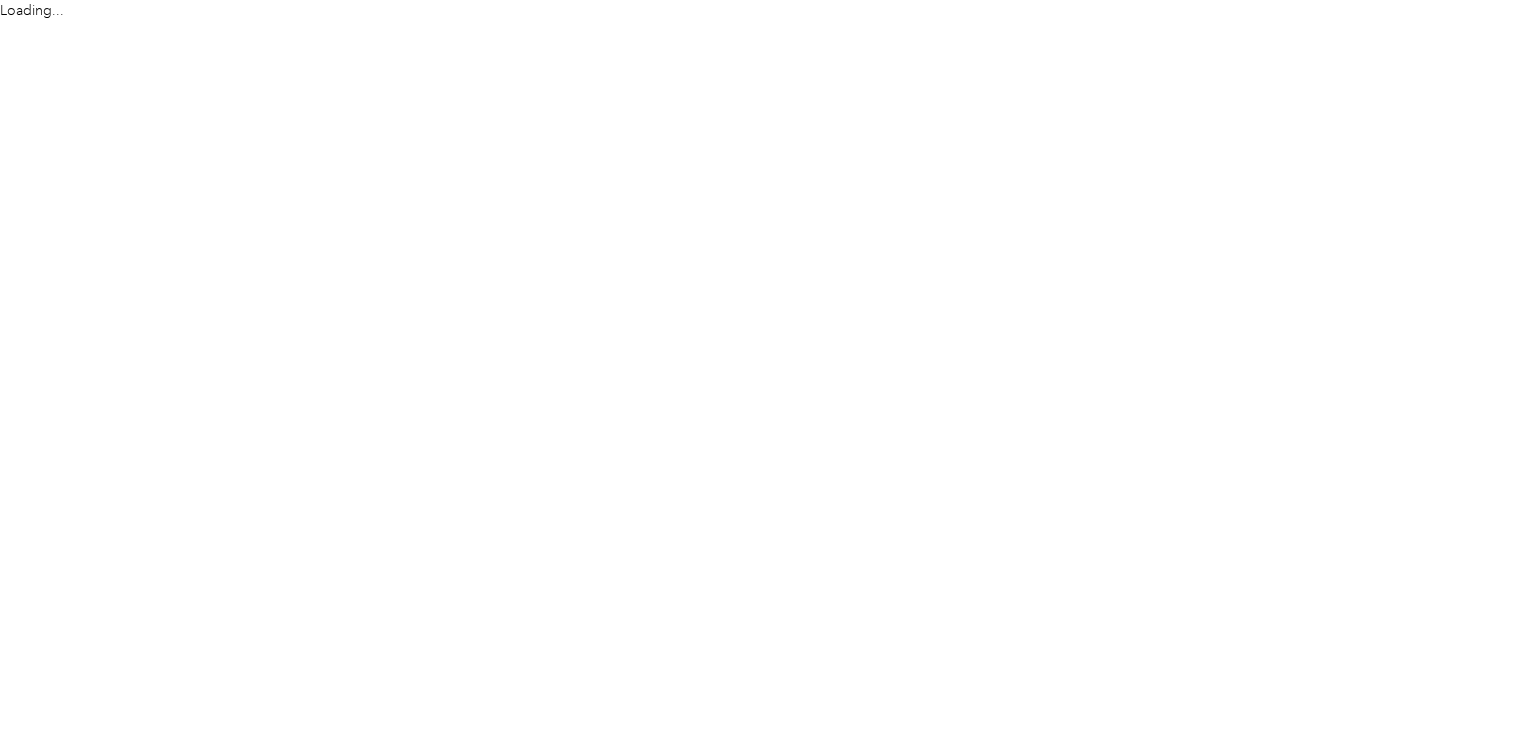 click on "Loading..." at bounding box center [758, 365] 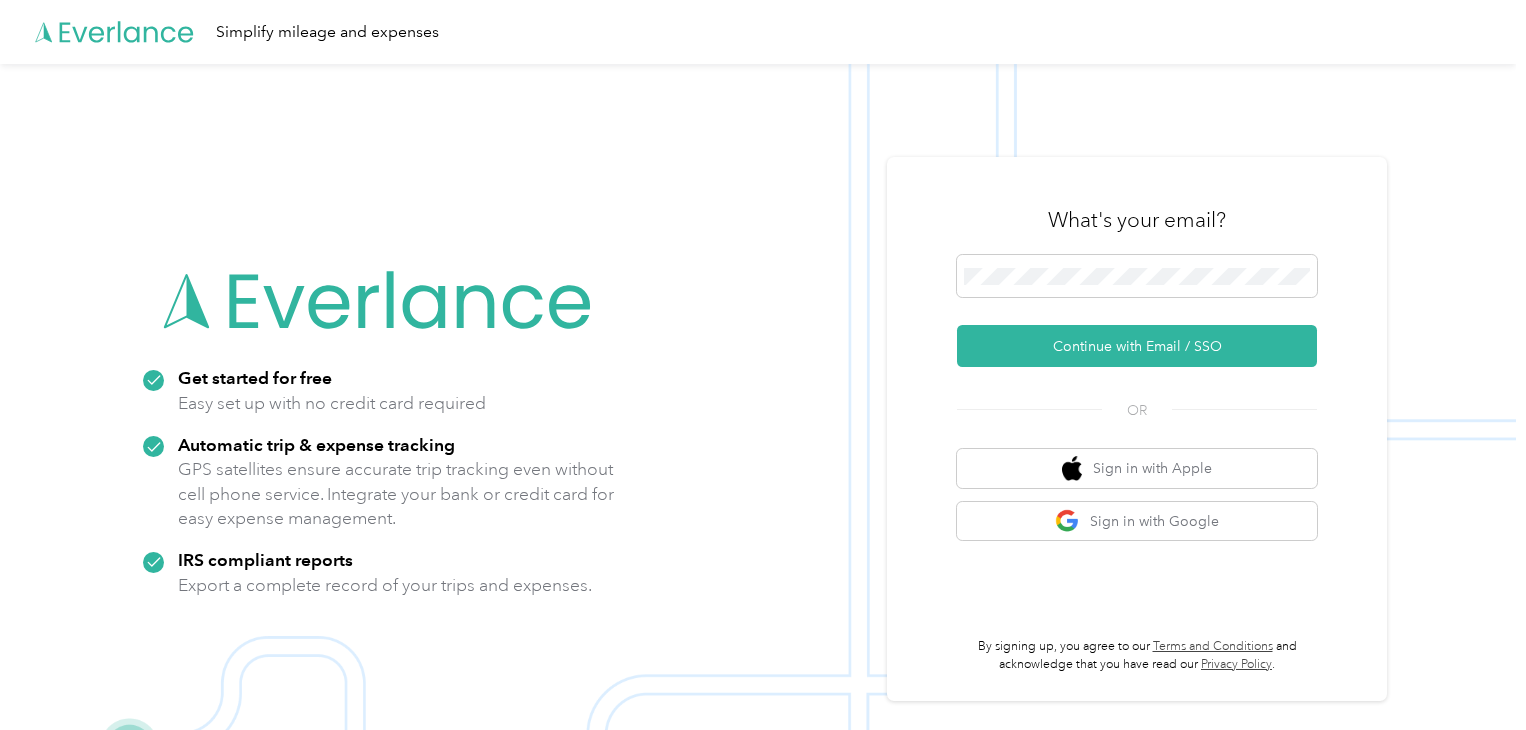 scroll, scrollTop: 0, scrollLeft: 0, axis: both 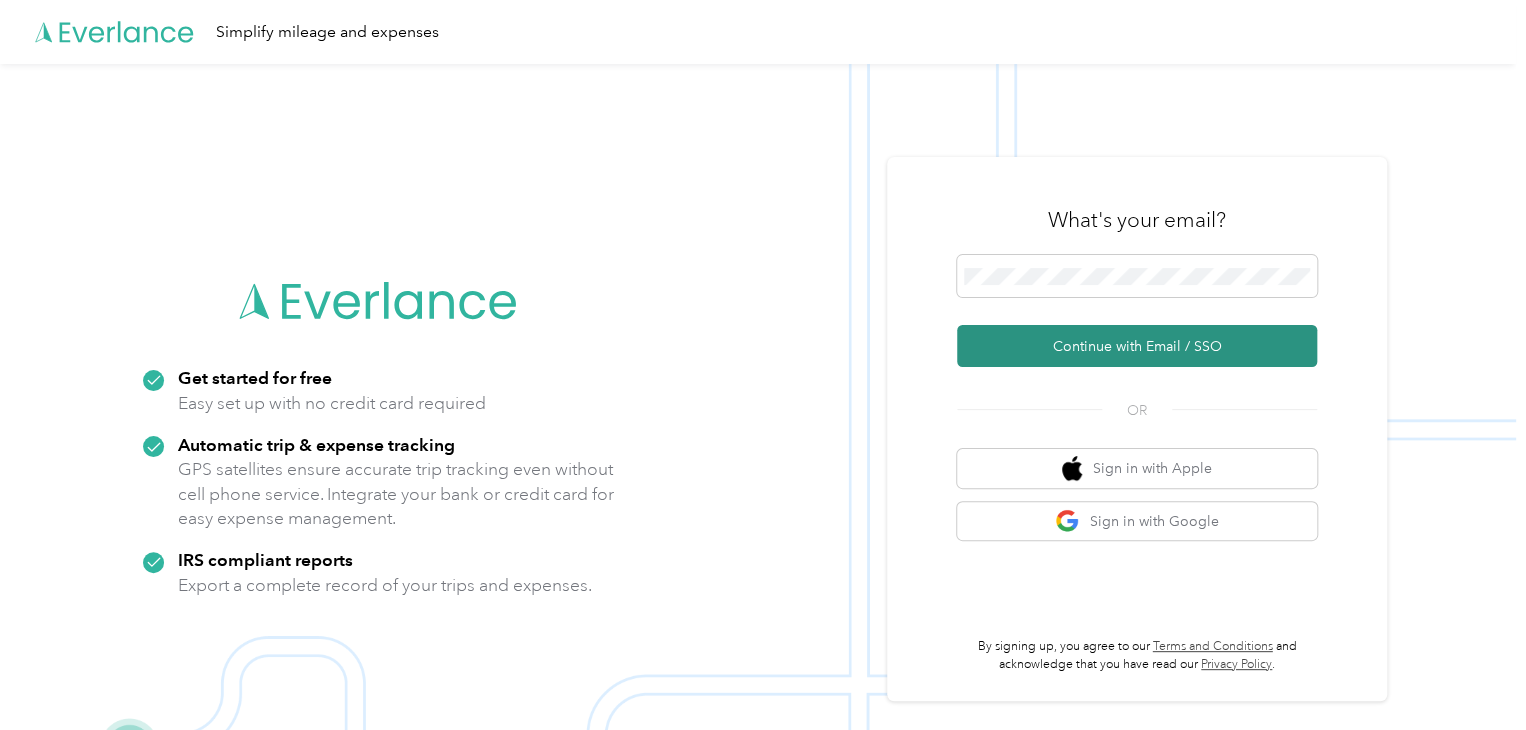 click on "Continue with Email / SSO" at bounding box center [1137, 346] 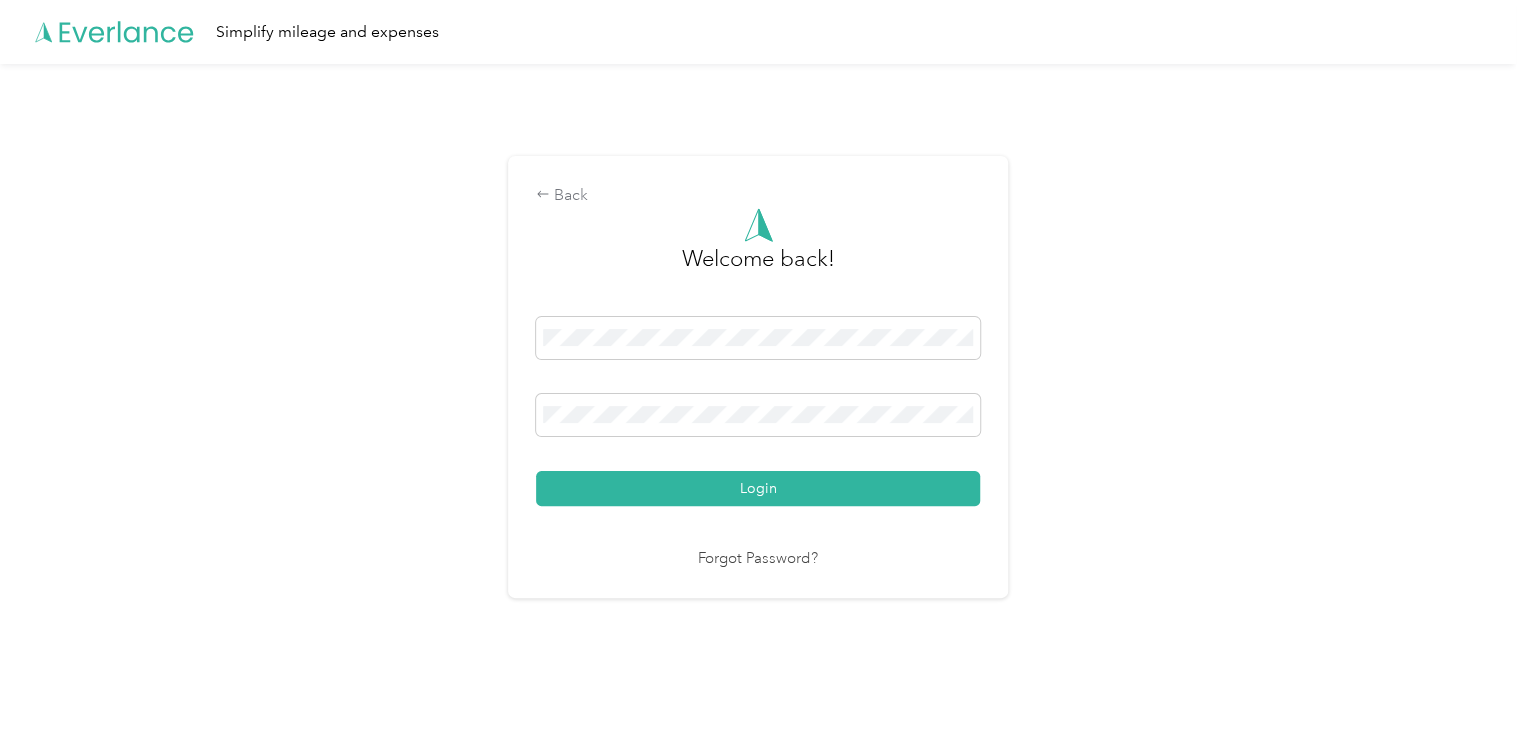 click on "Welcome back! Login Forgot Password?" at bounding box center [758, 389] 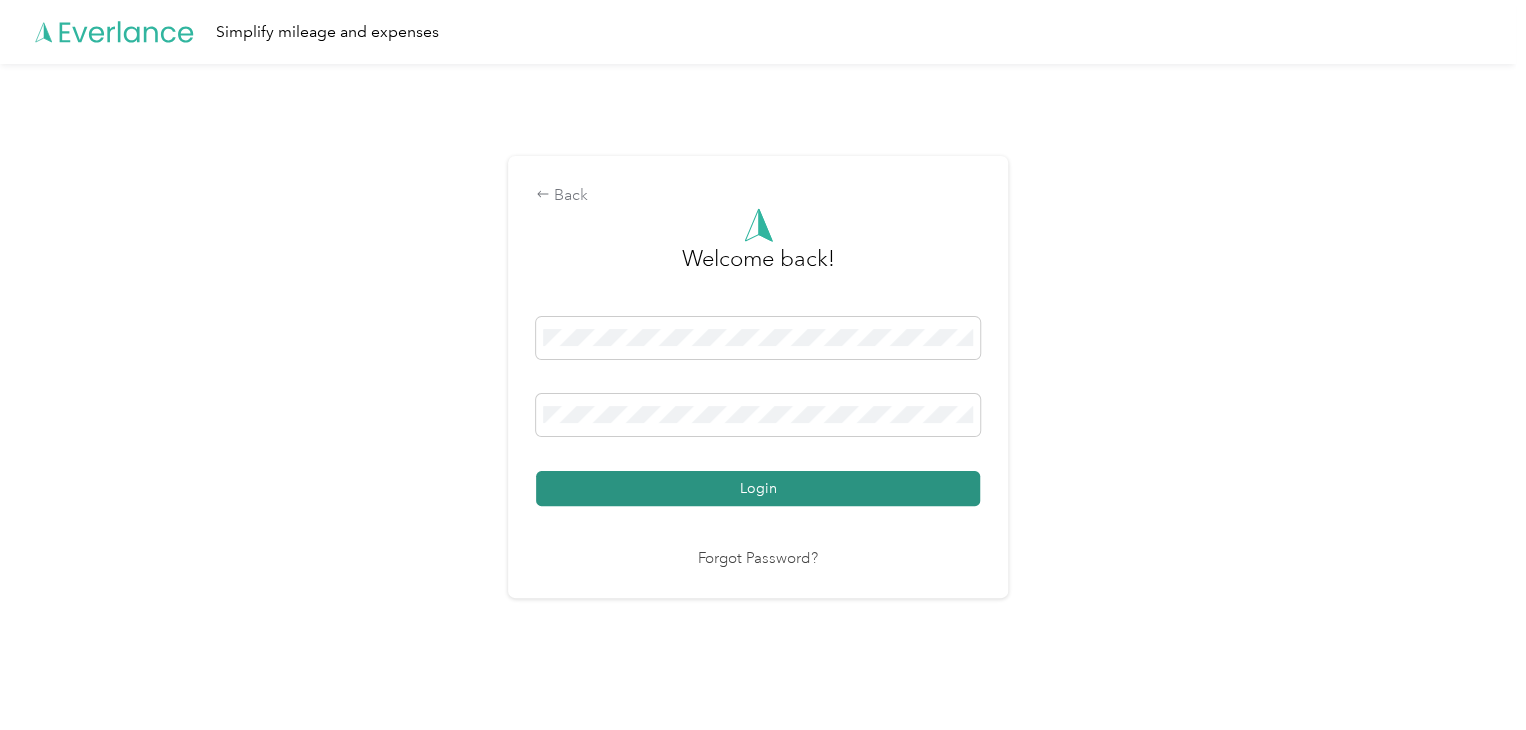 click on "Login" at bounding box center [758, 488] 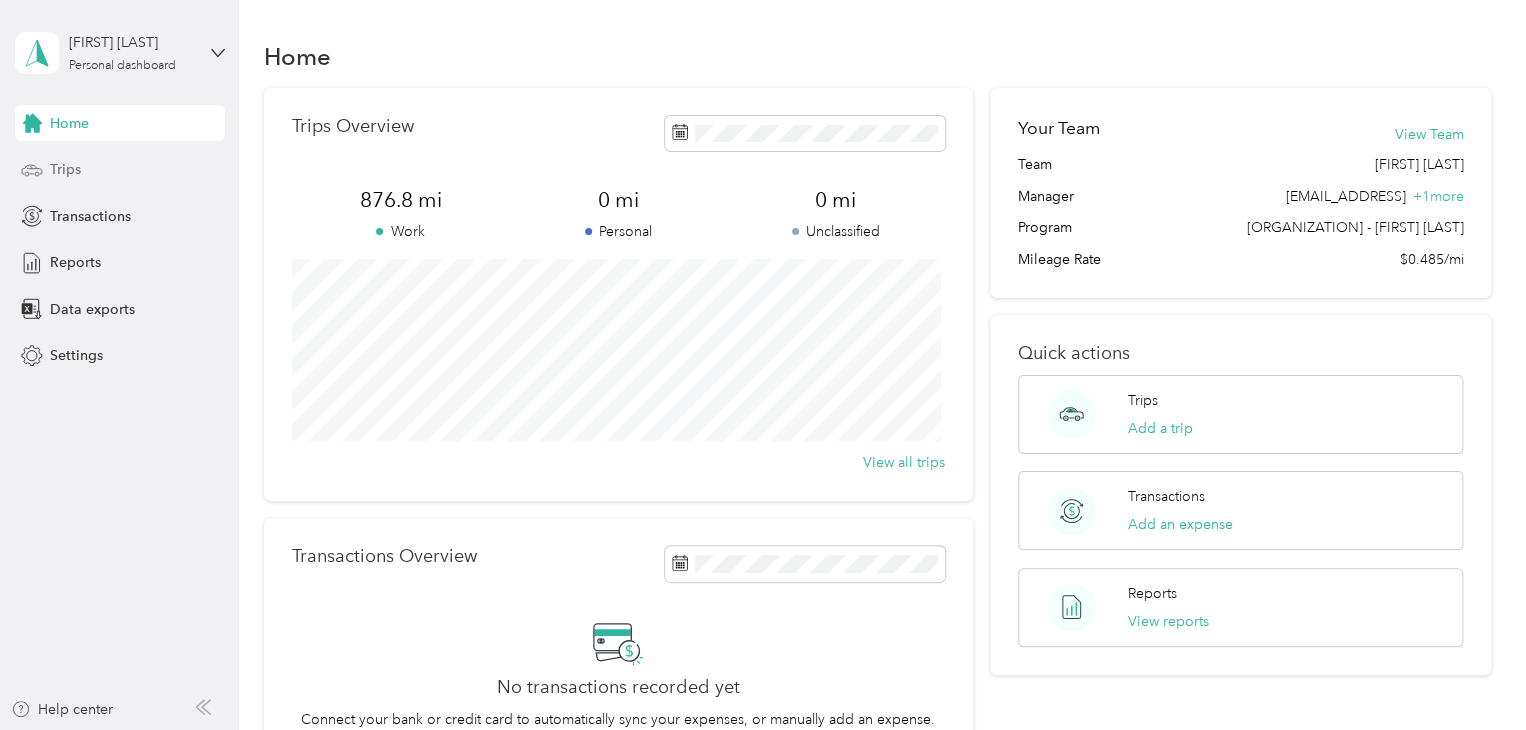 click on "Trips" at bounding box center (120, 170) 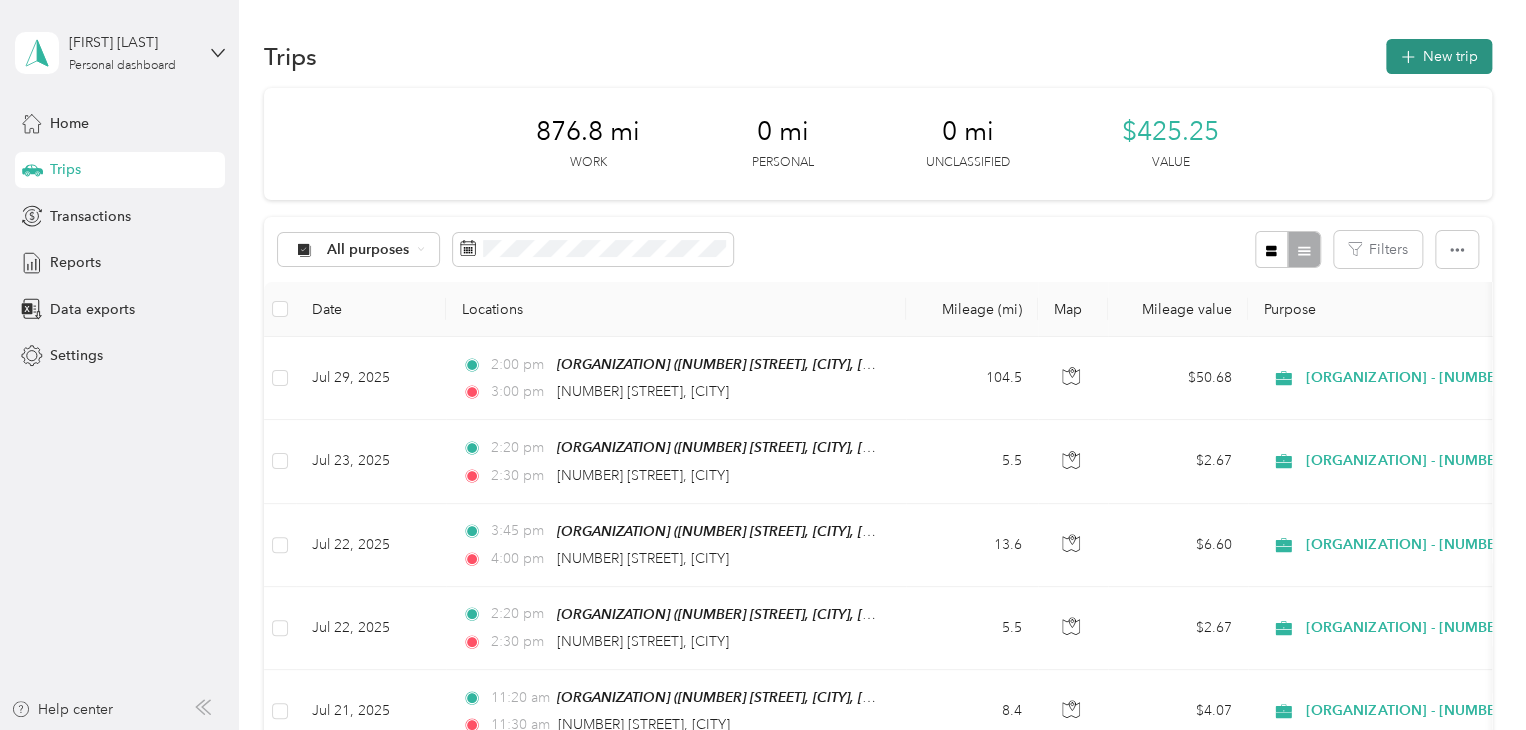 click on "New trip" at bounding box center (1439, 56) 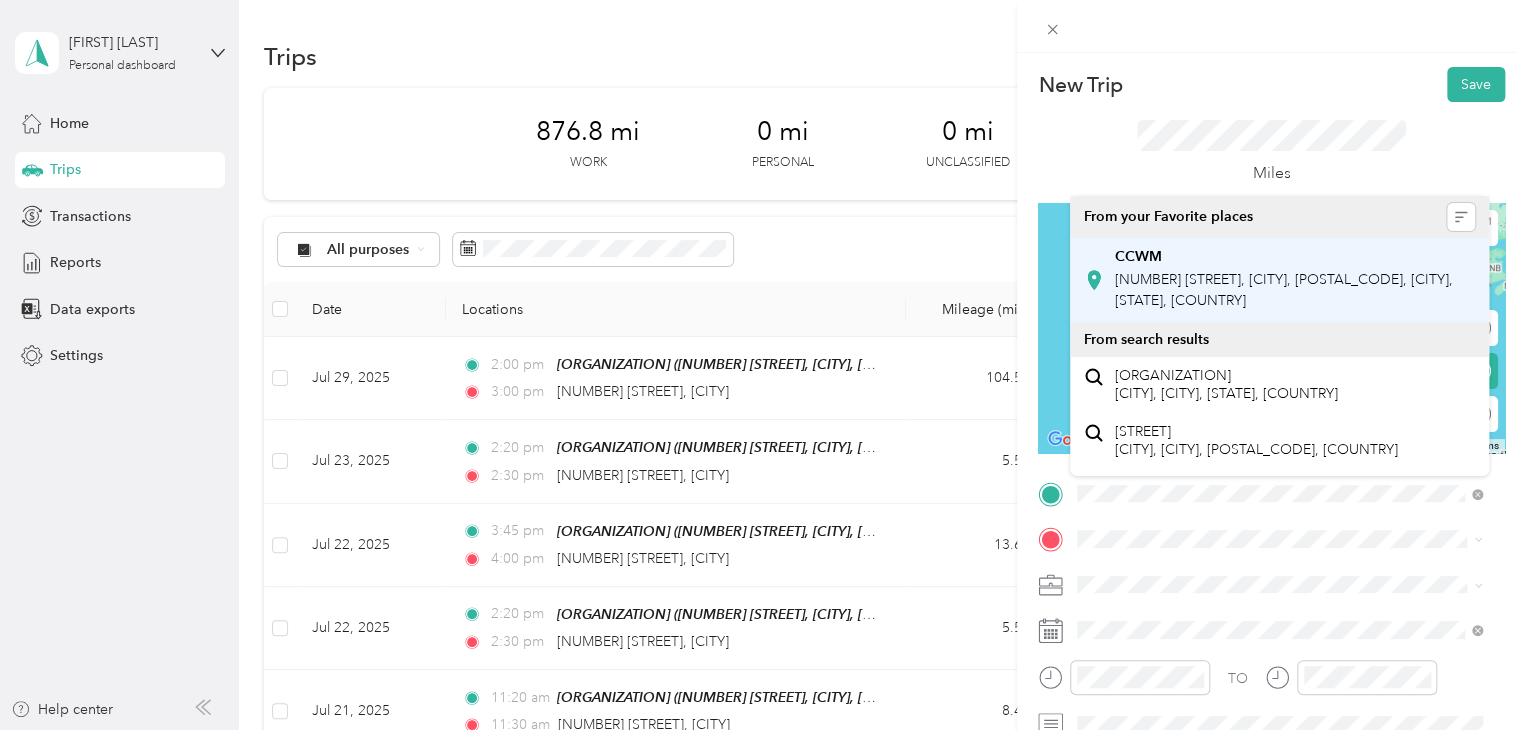 click on "[NUMBER] [STREET], [CITY], [POSTAL_CODE], [CITY], [STATE], [COUNTRY]" at bounding box center [1284, 290] 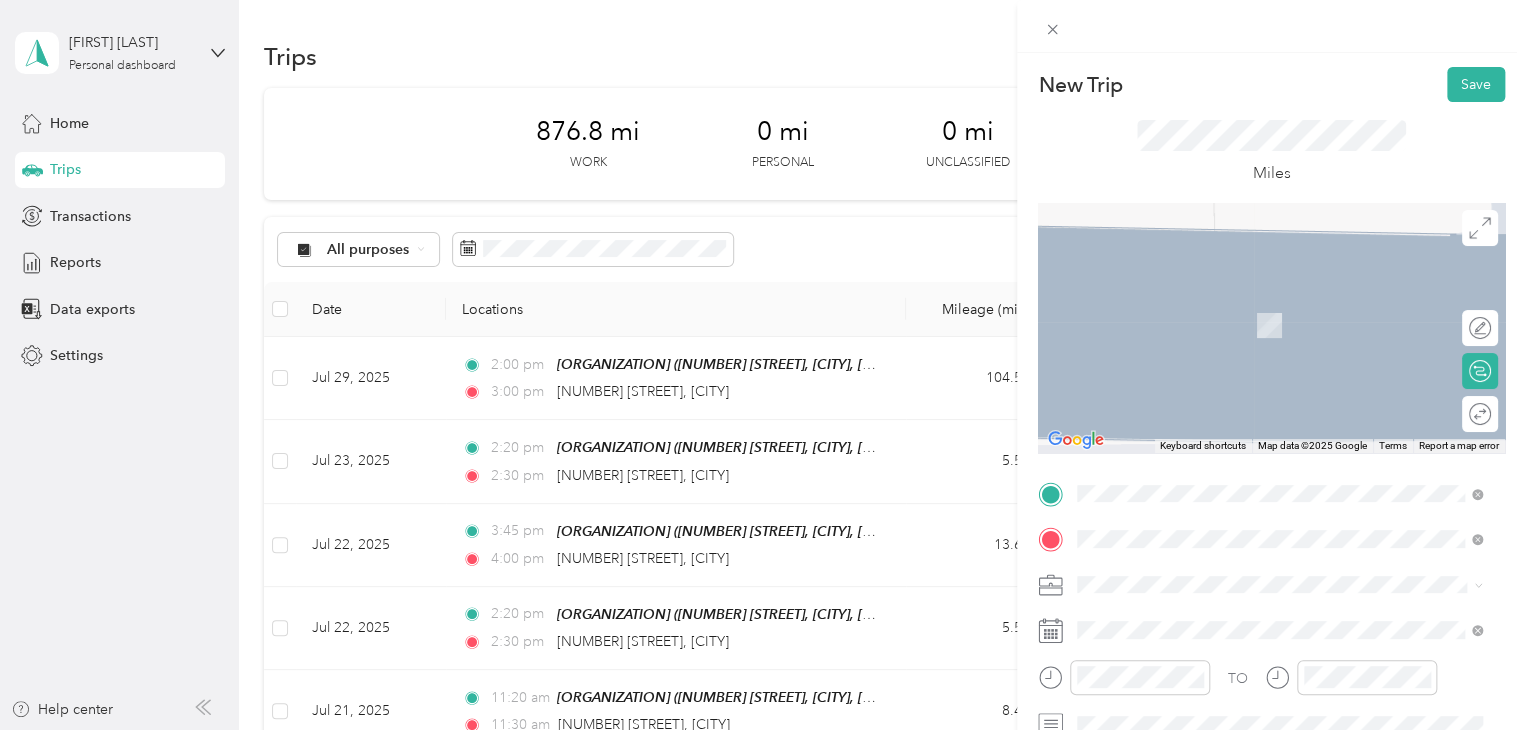 click on "[NUMBER] [STREET]
[CITY], [STATE] [POSTAL_CODE], [COUNTRY]" at bounding box center (1259, 619) 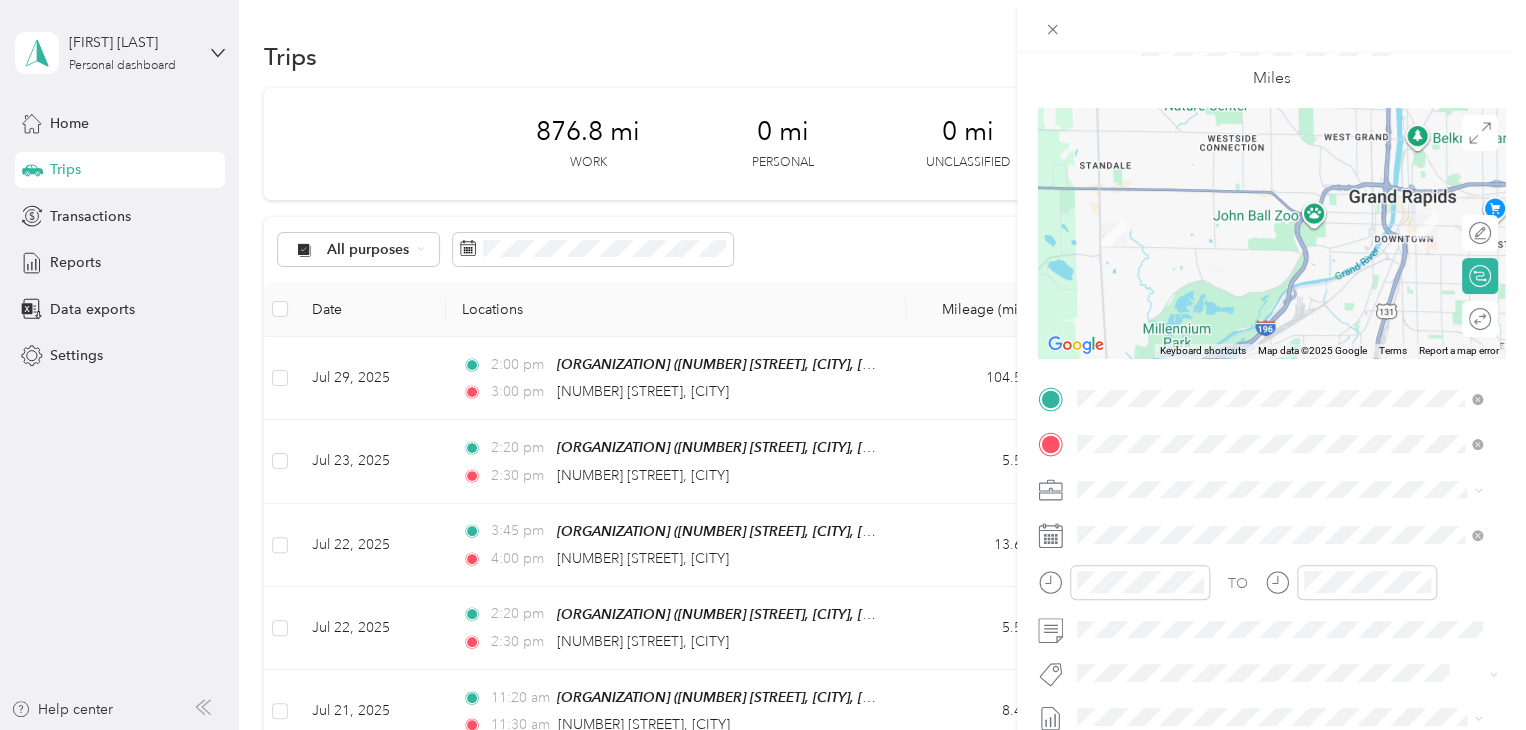 scroll, scrollTop: 200, scrollLeft: 0, axis: vertical 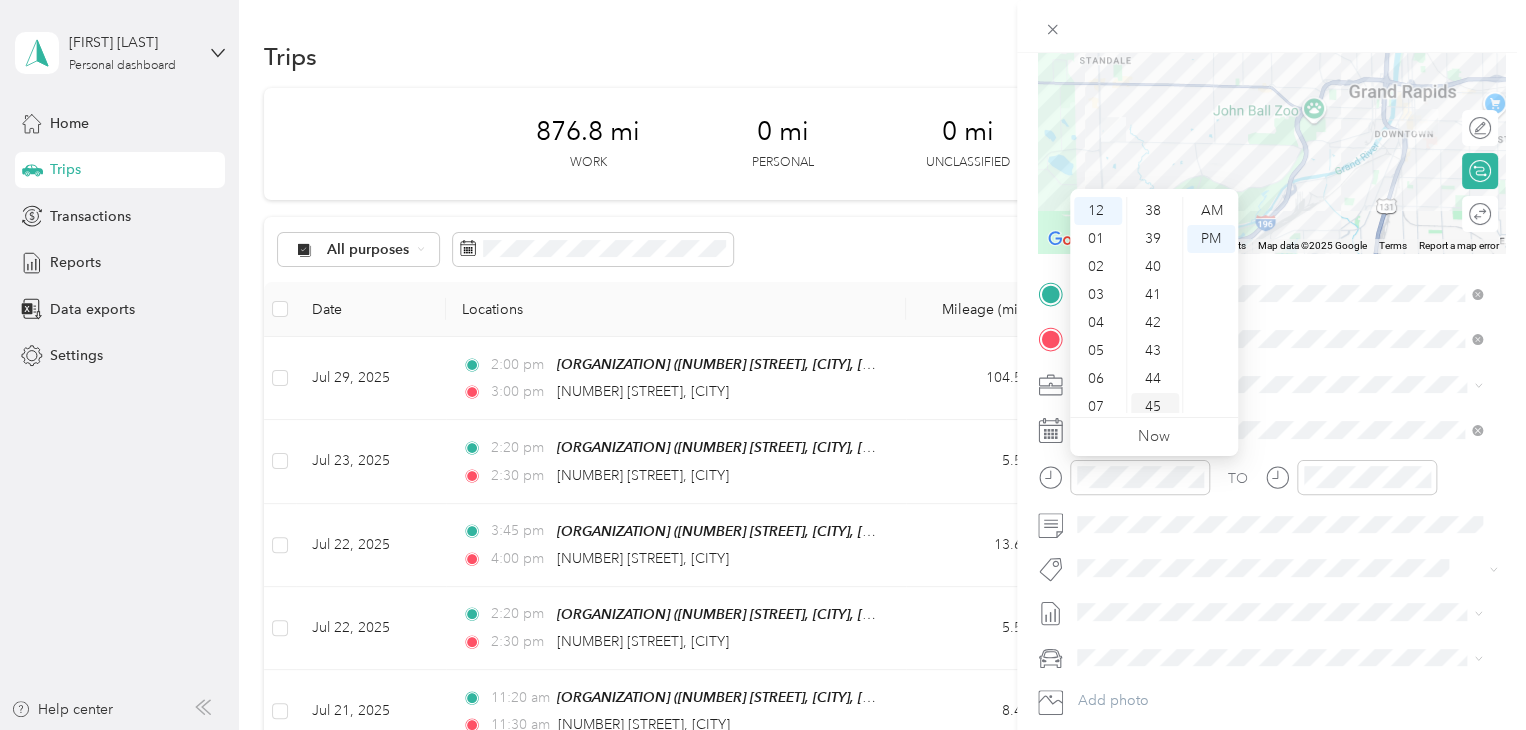 click on "45" at bounding box center (1155, 407) 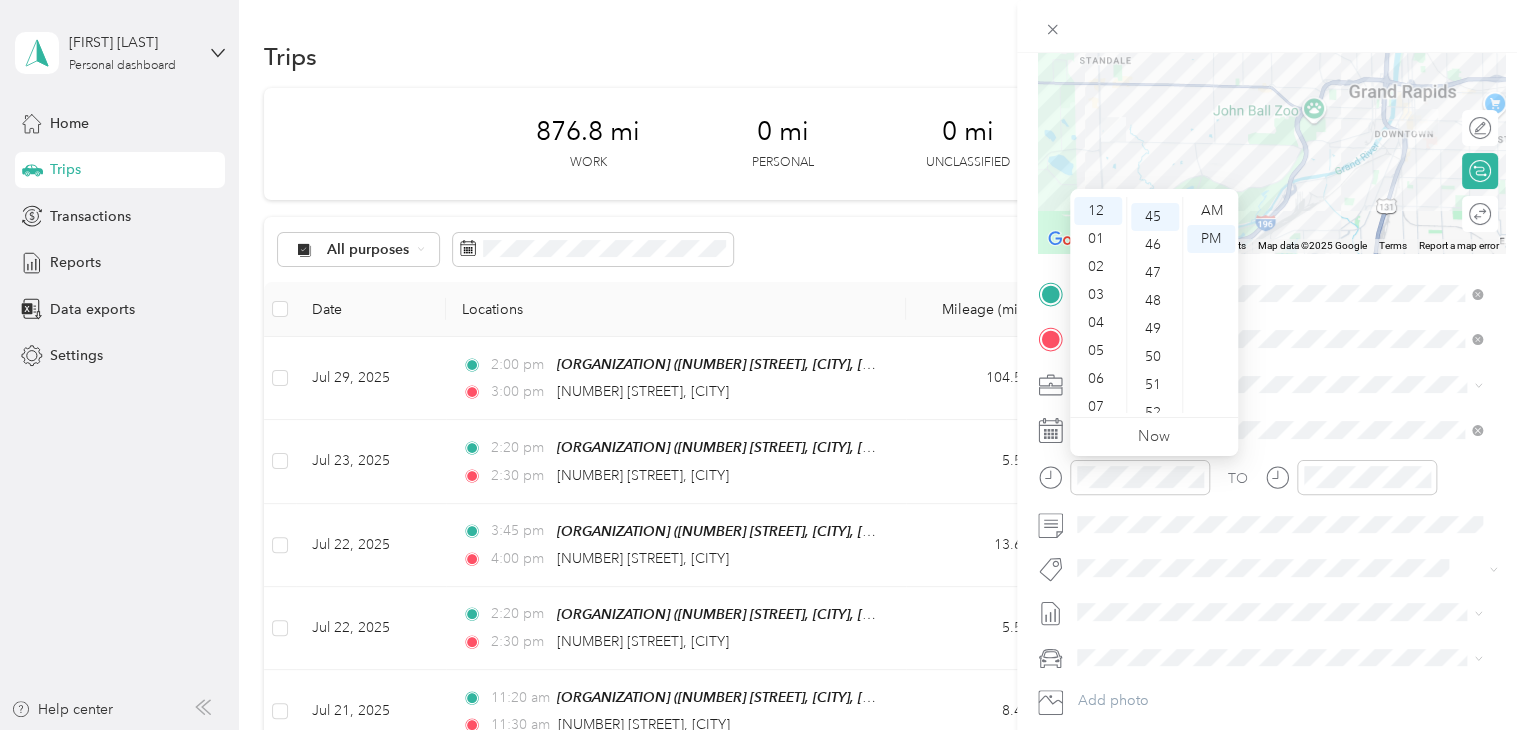 scroll, scrollTop: 1260, scrollLeft: 0, axis: vertical 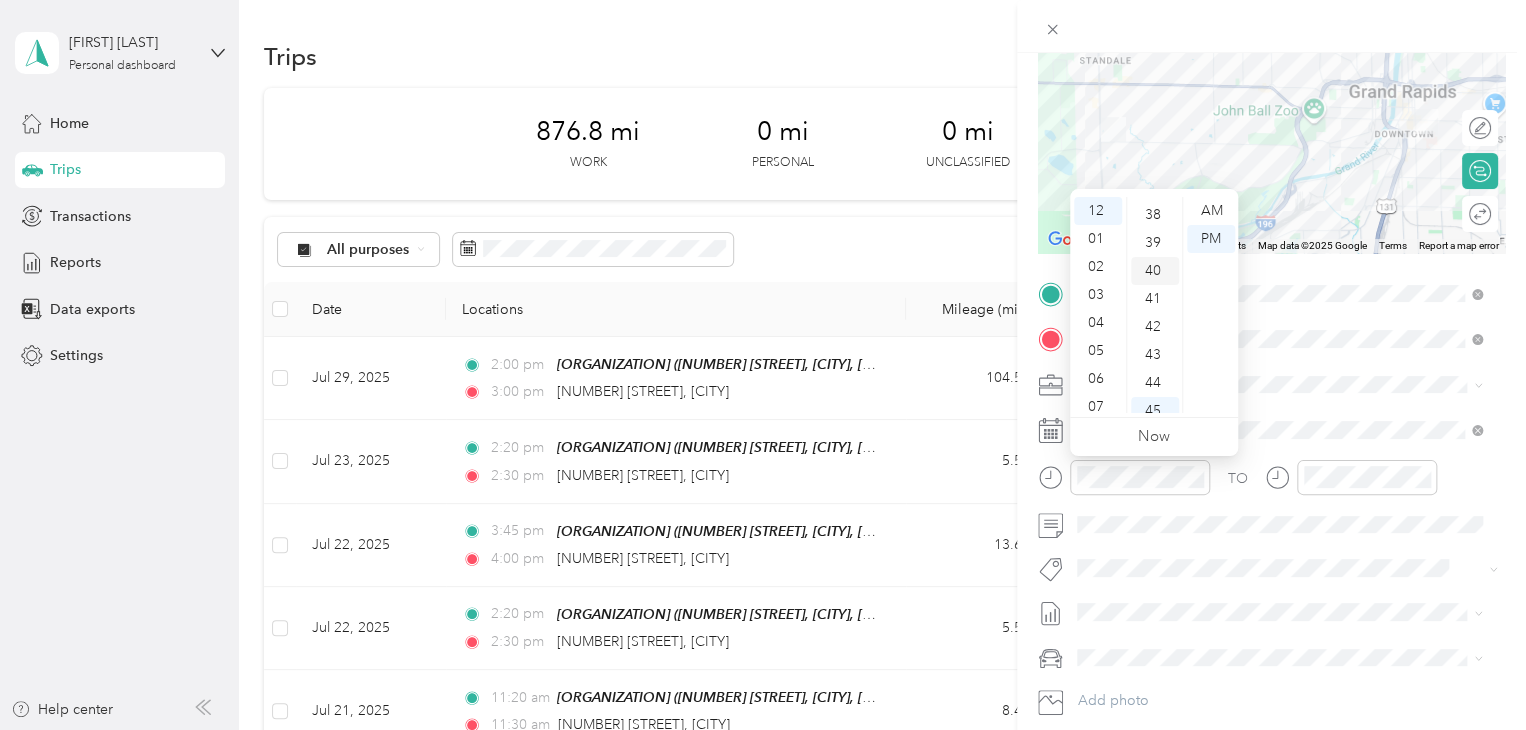 click on "40" at bounding box center (1155, 271) 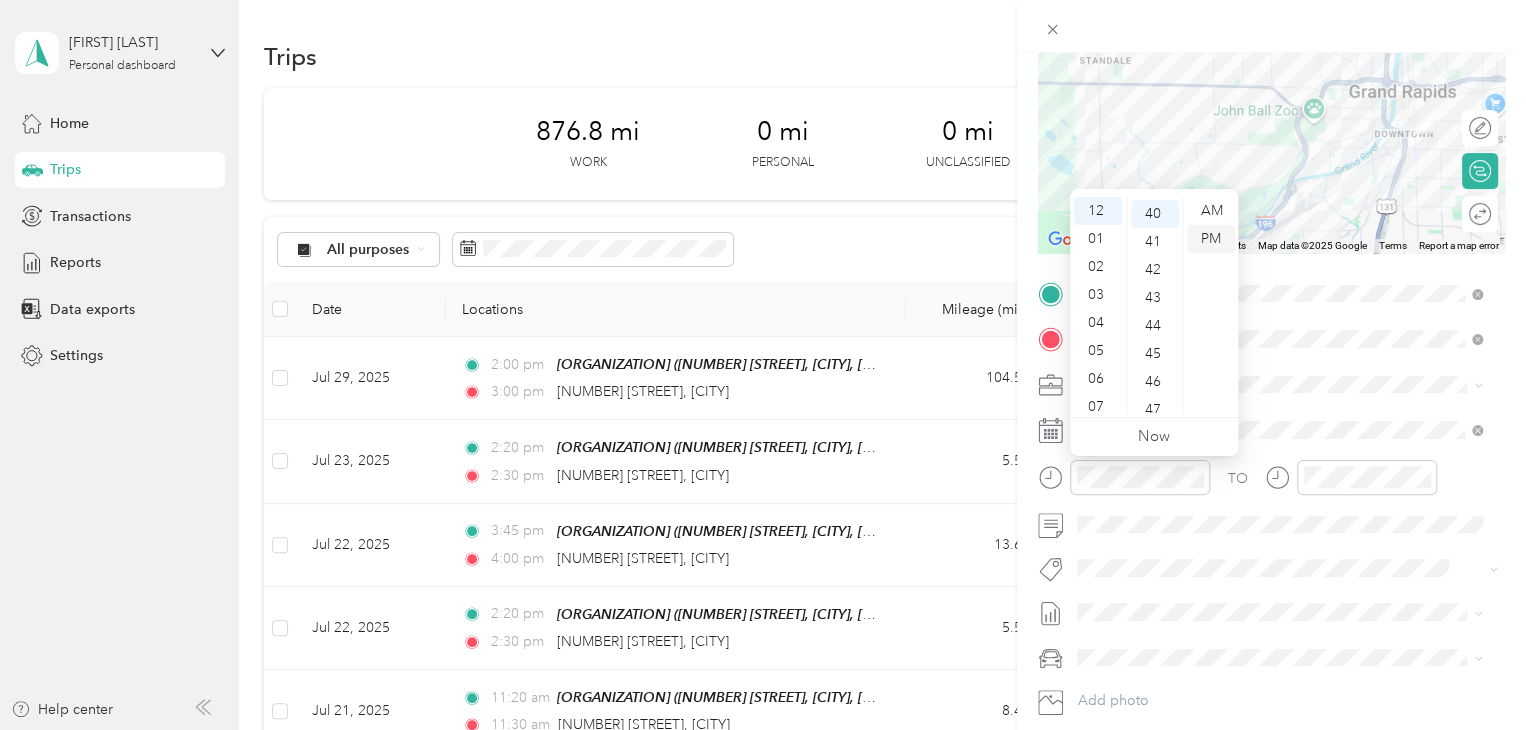 scroll, scrollTop: 1120, scrollLeft: 0, axis: vertical 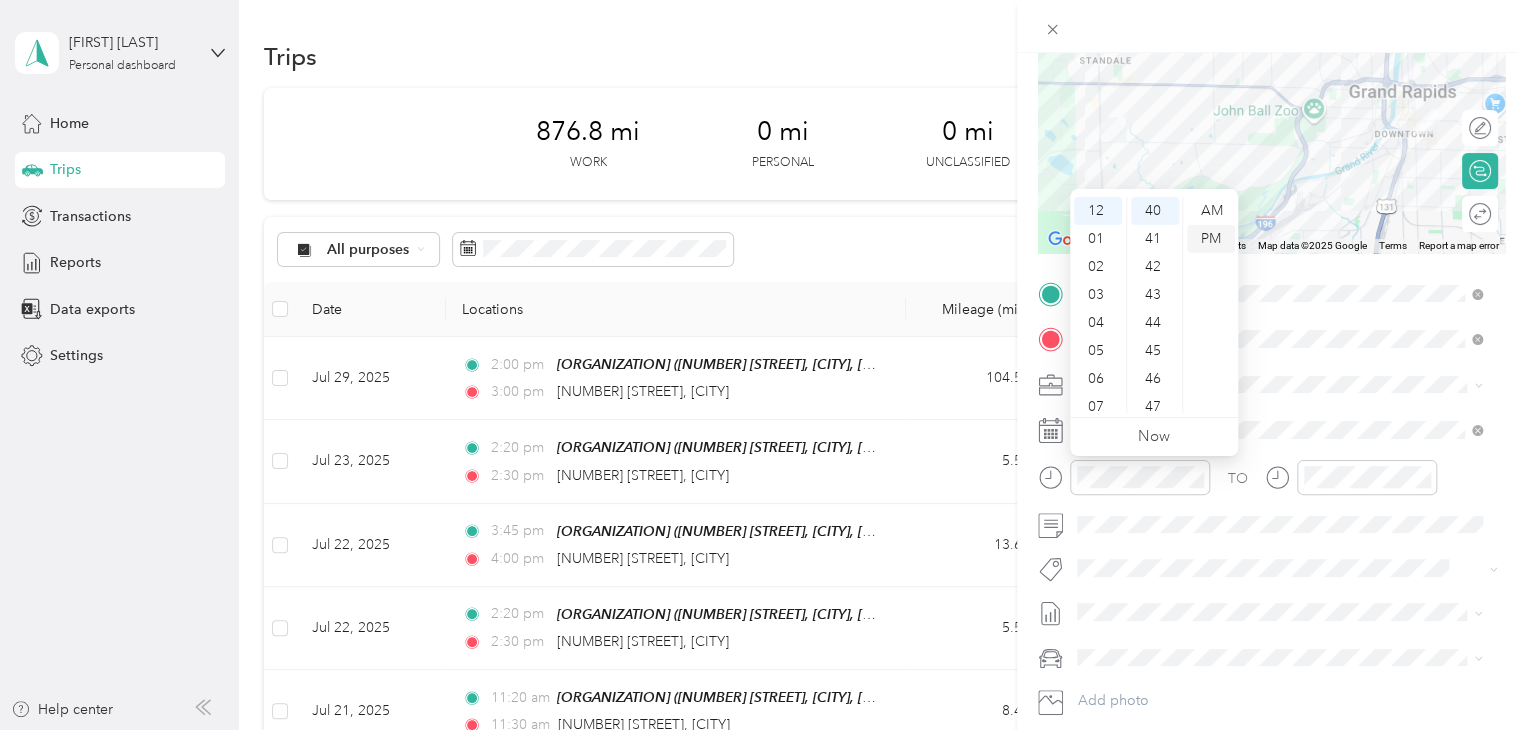 click on "PM" at bounding box center [1211, 239] 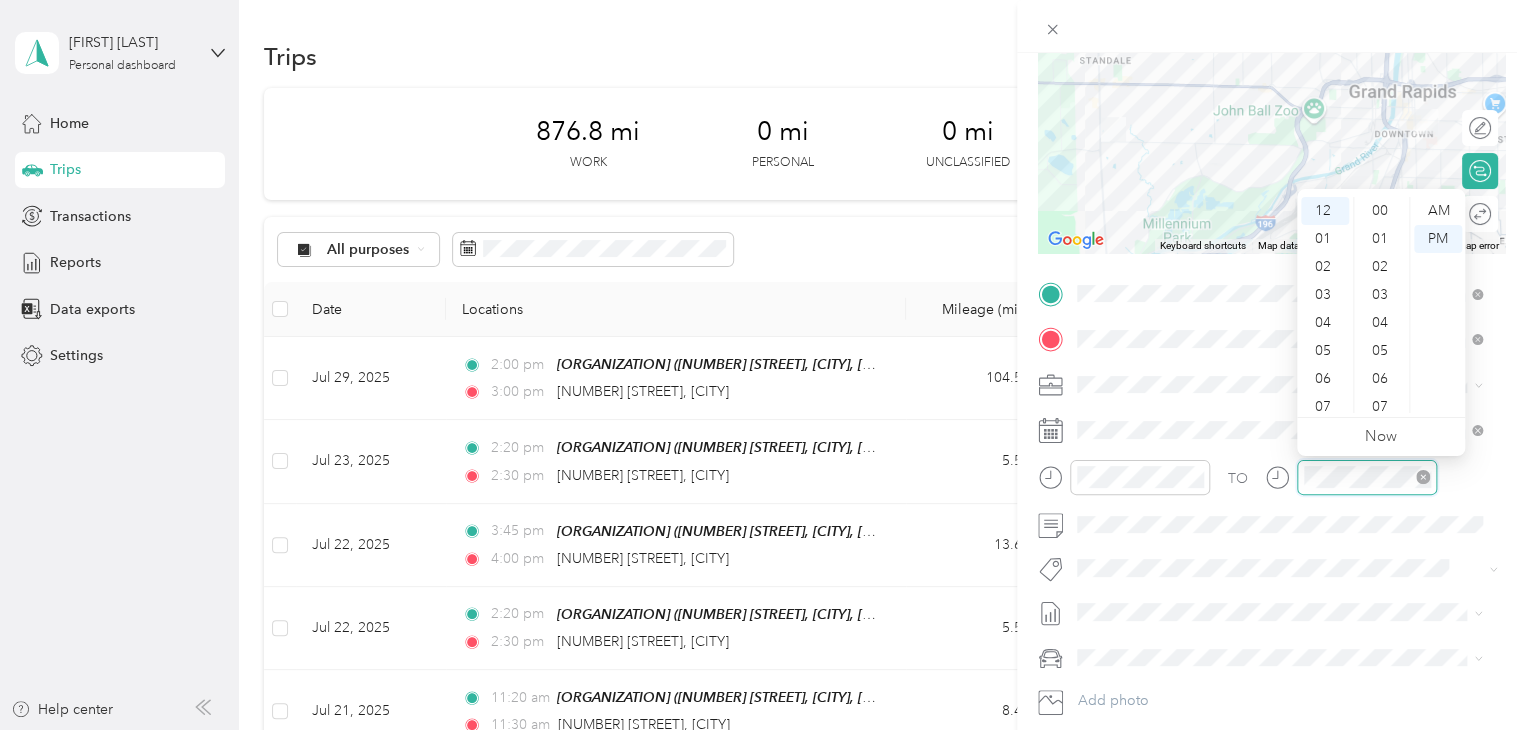 scroll, scrollTop: 1464, scrollLeft: 0, axis: vertical 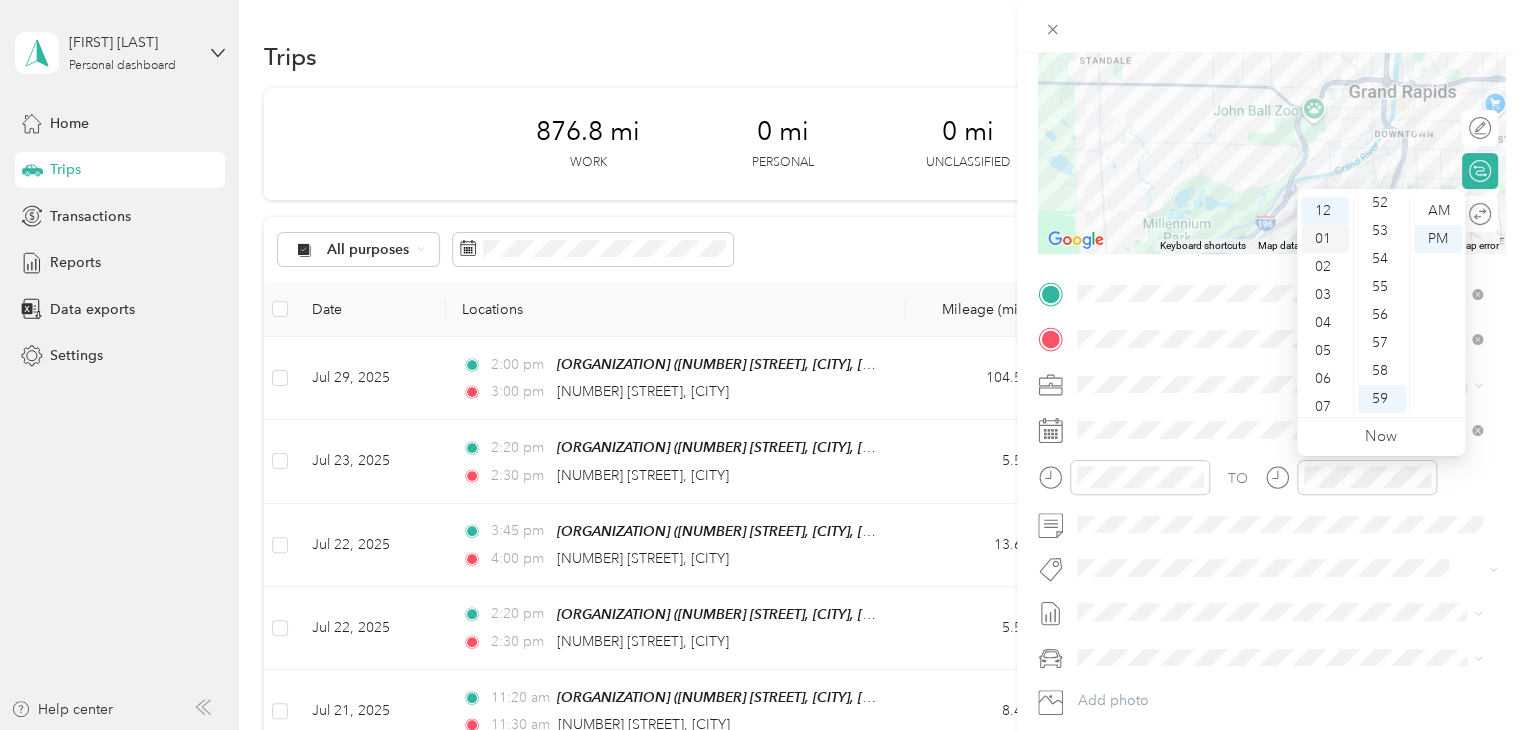 click on "01" at bounding box center [1325, 239] 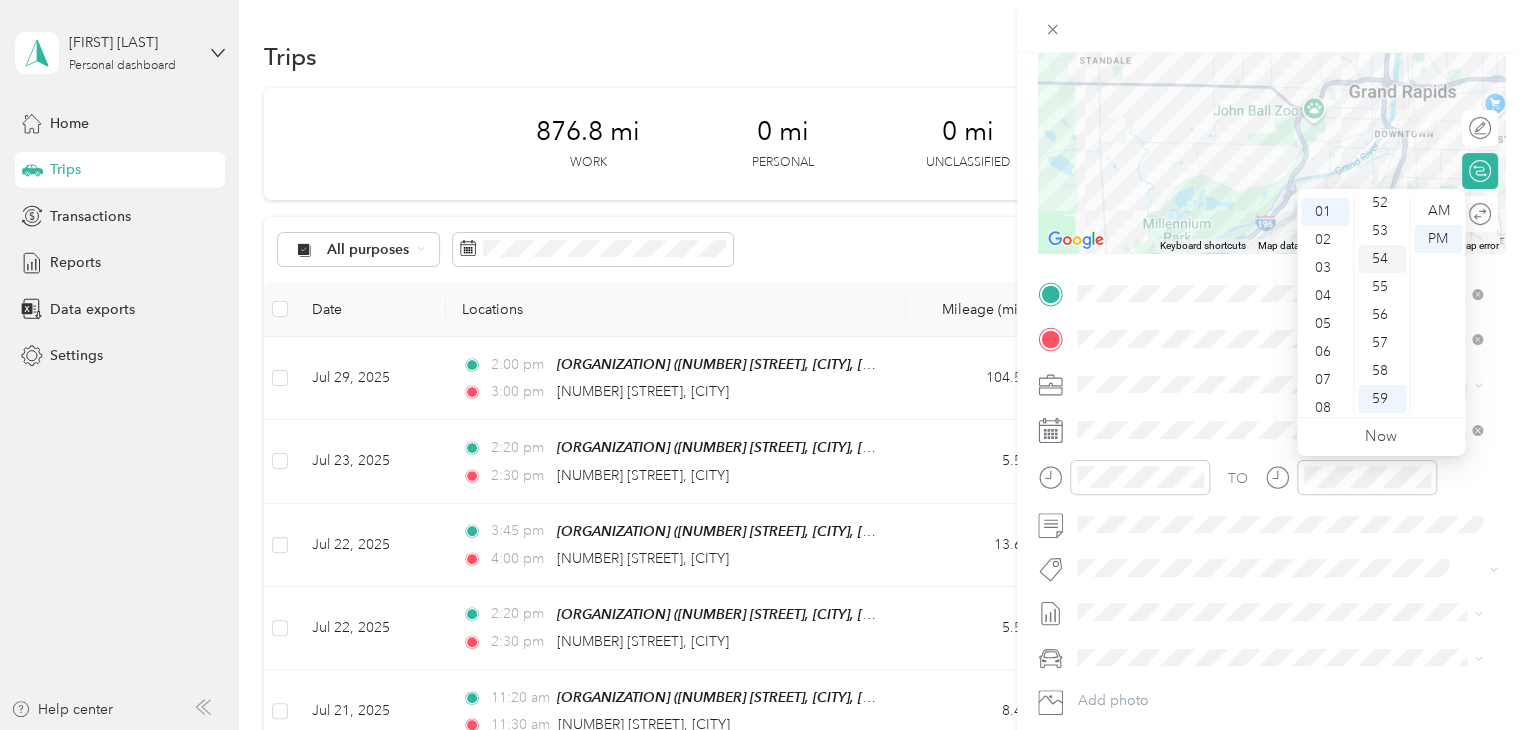 scroll, scrollTop: 28, scrollLeft: 0, axis: vertical 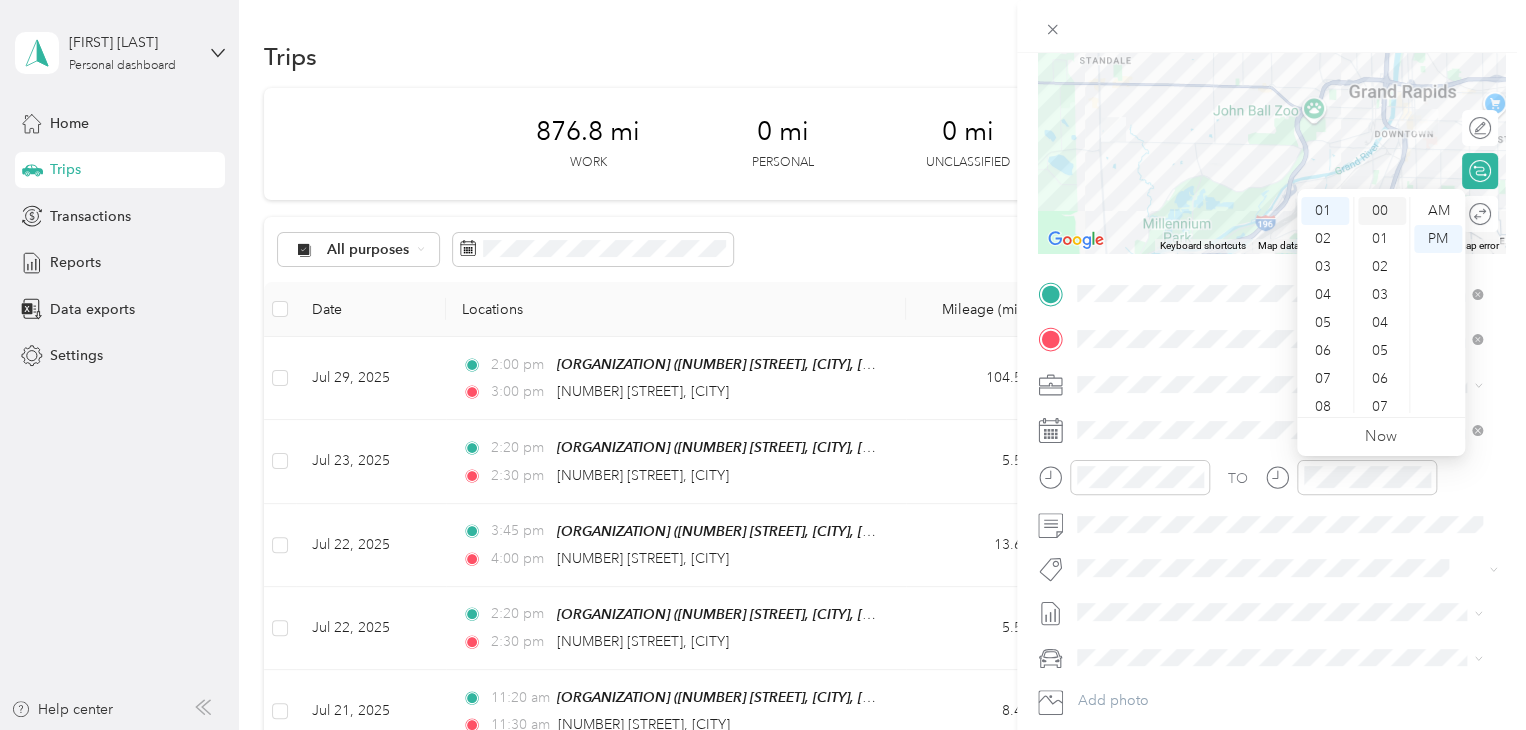 click on "00" at bounding box center [1382, 211] 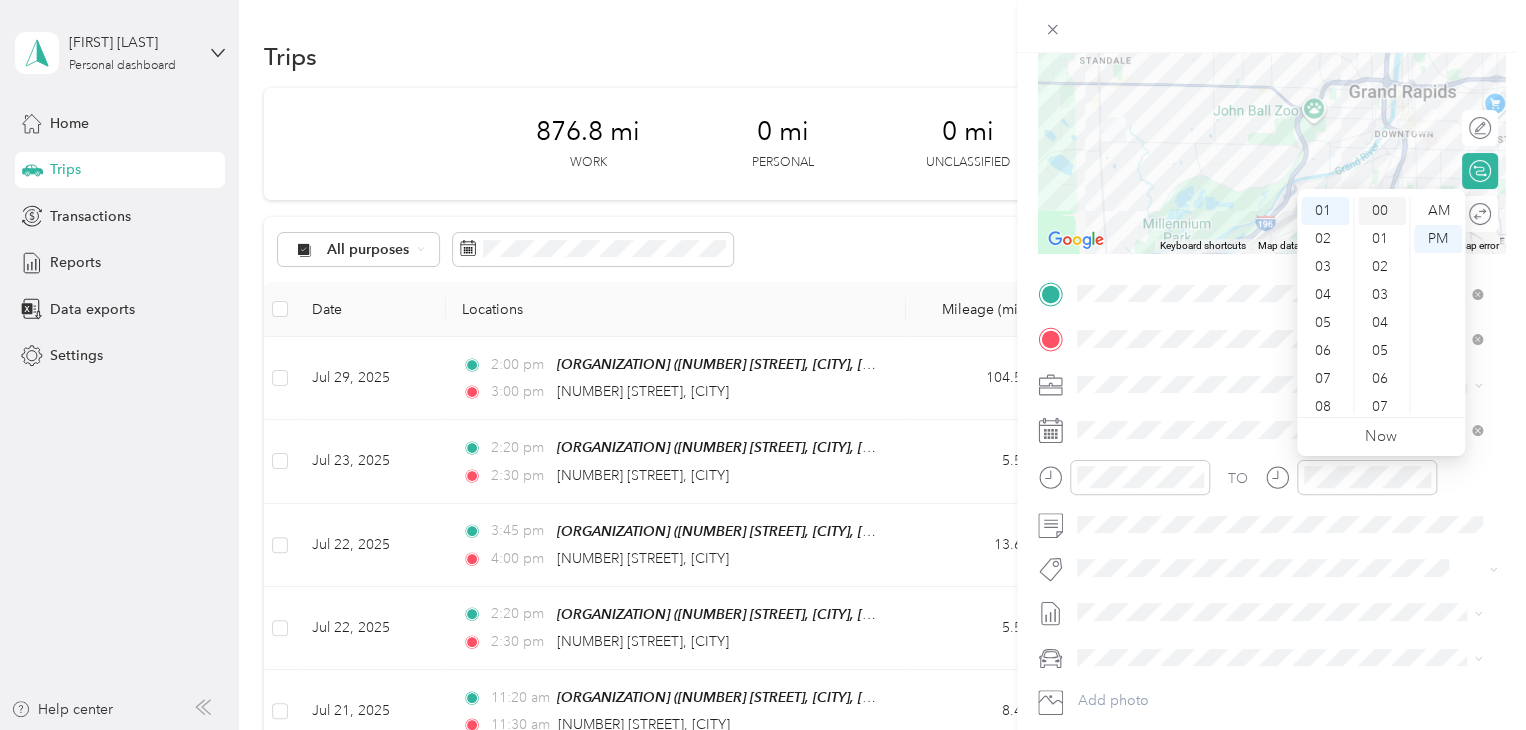 click on "00" at bounding box center [1382, 211] 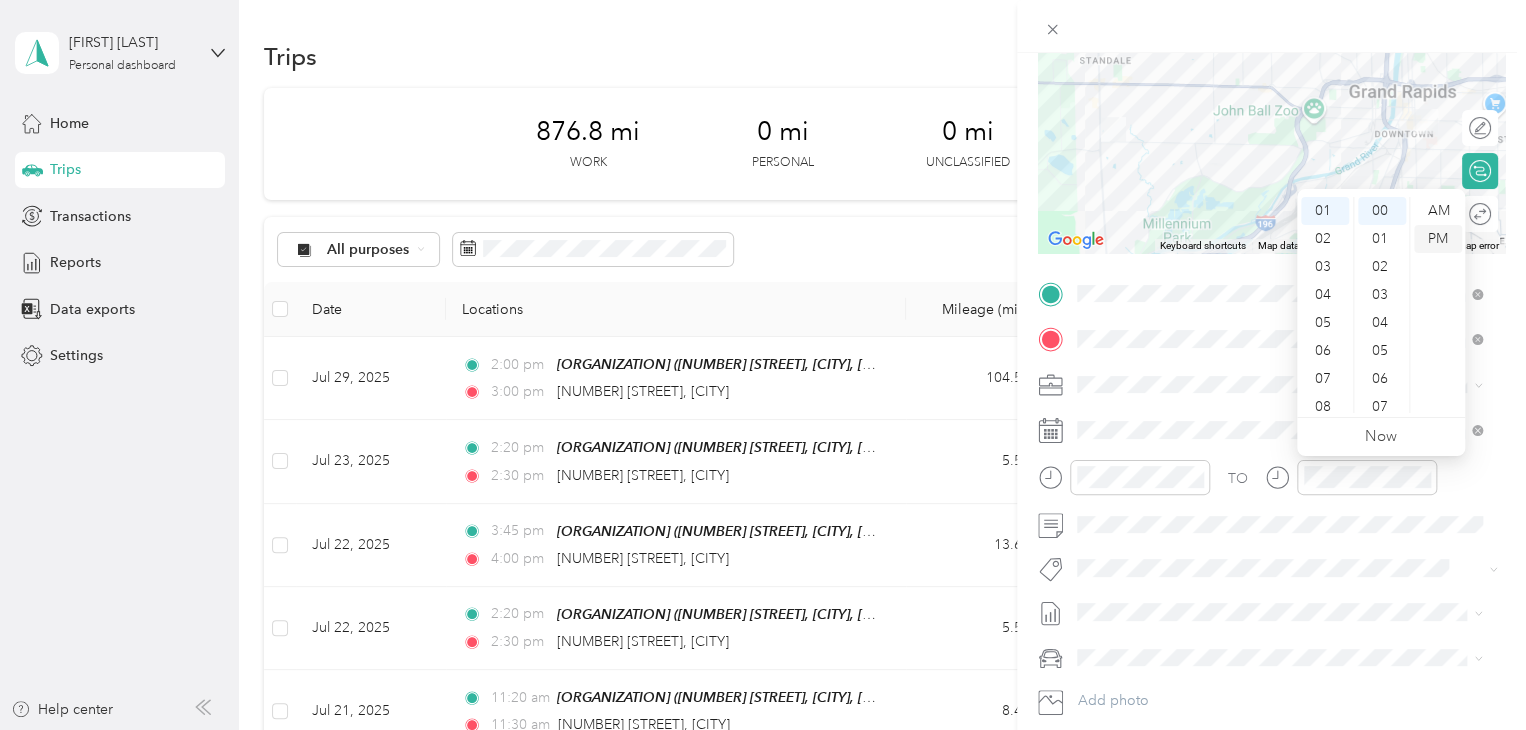 click on "PM" at bounding box center (1438, 239) 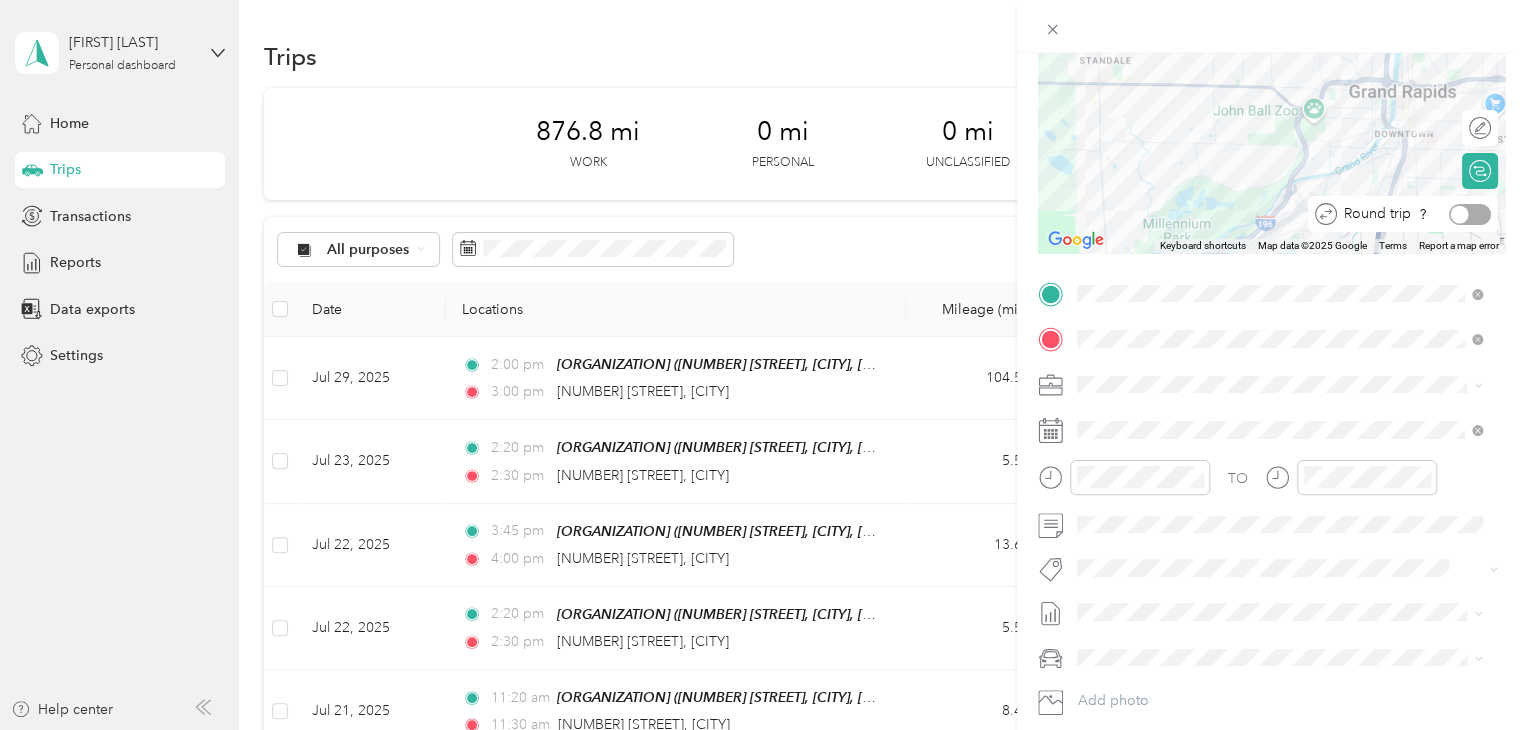 click at bounding box center (1470, 214) 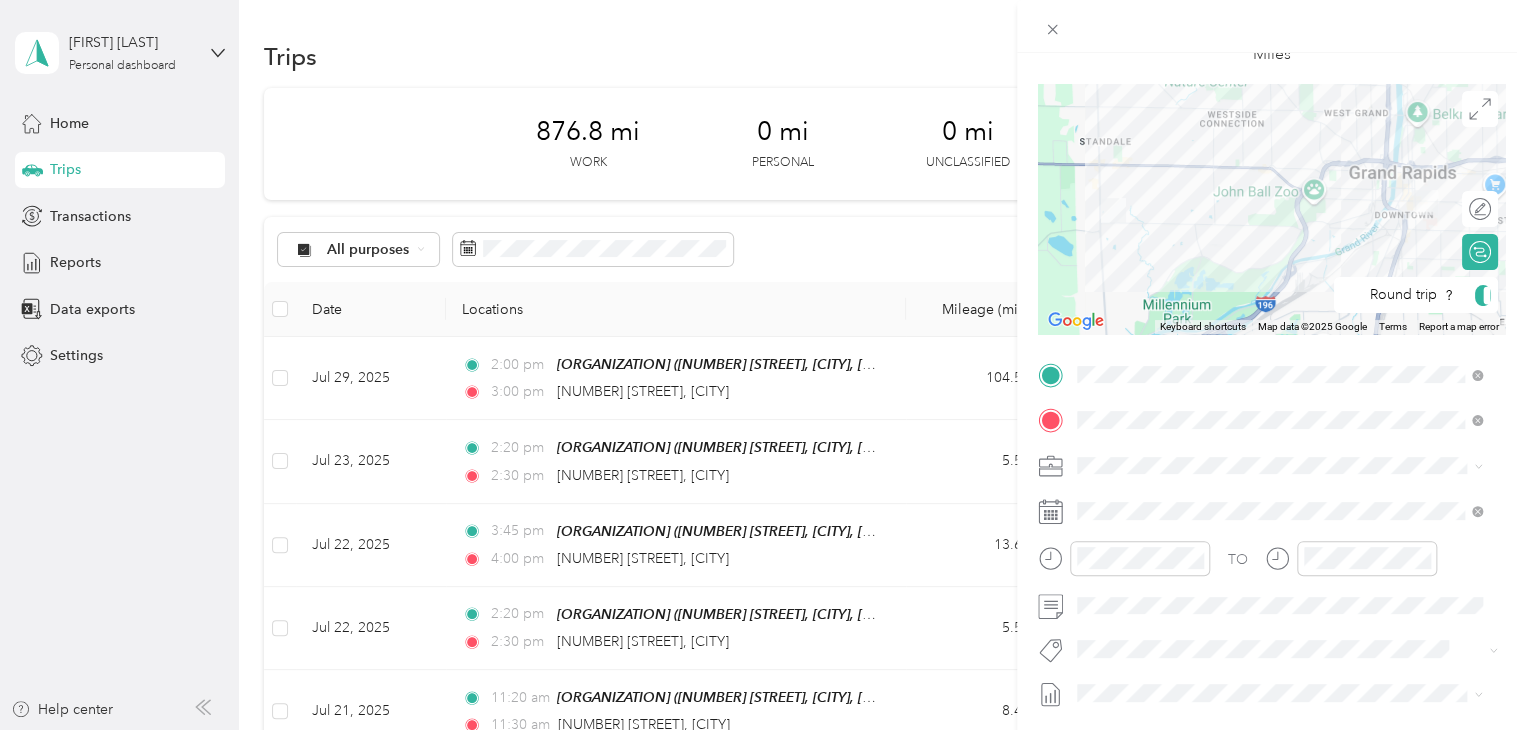 scroll, scrollTop: 0, scrollLeft: 0, axis: both 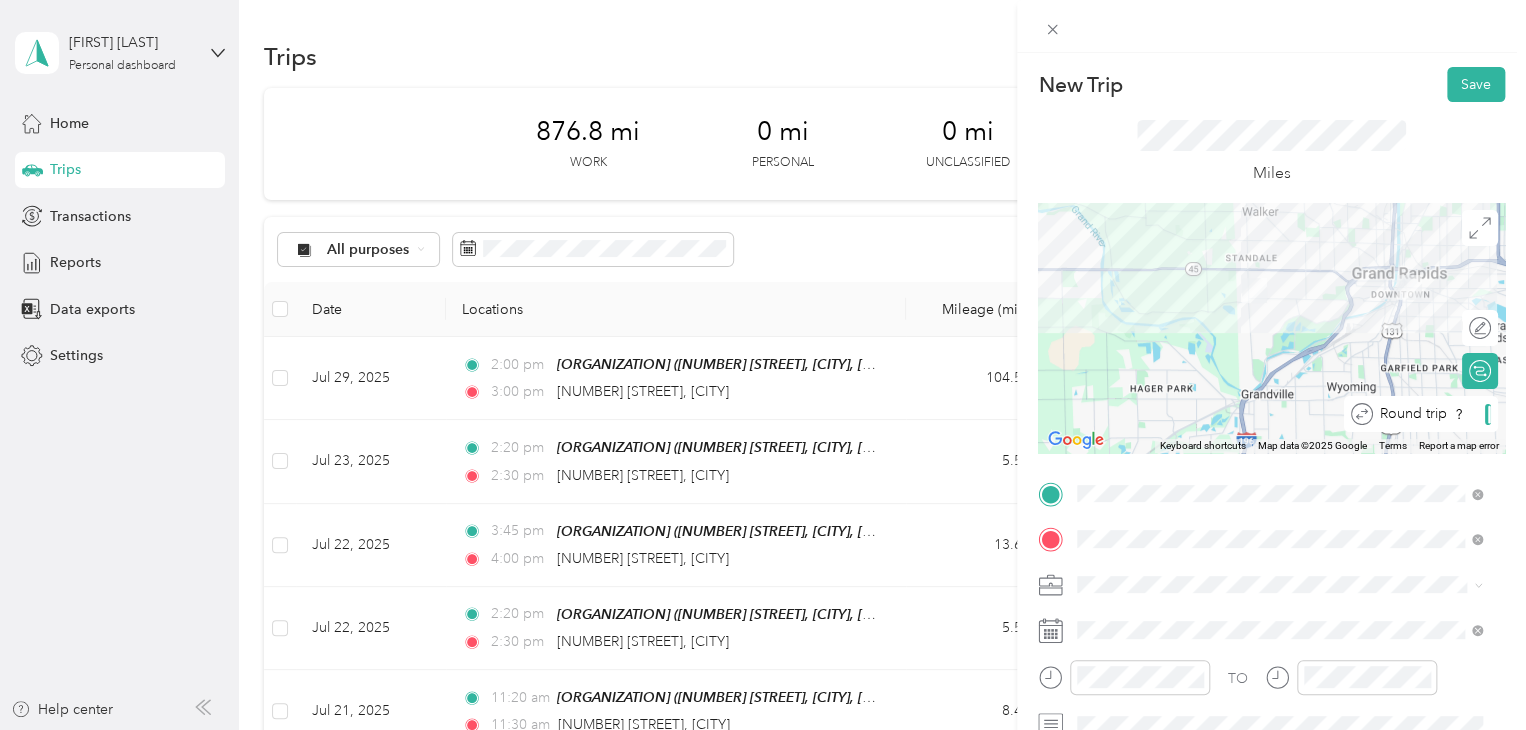 click at bounding box center (1489, 414) 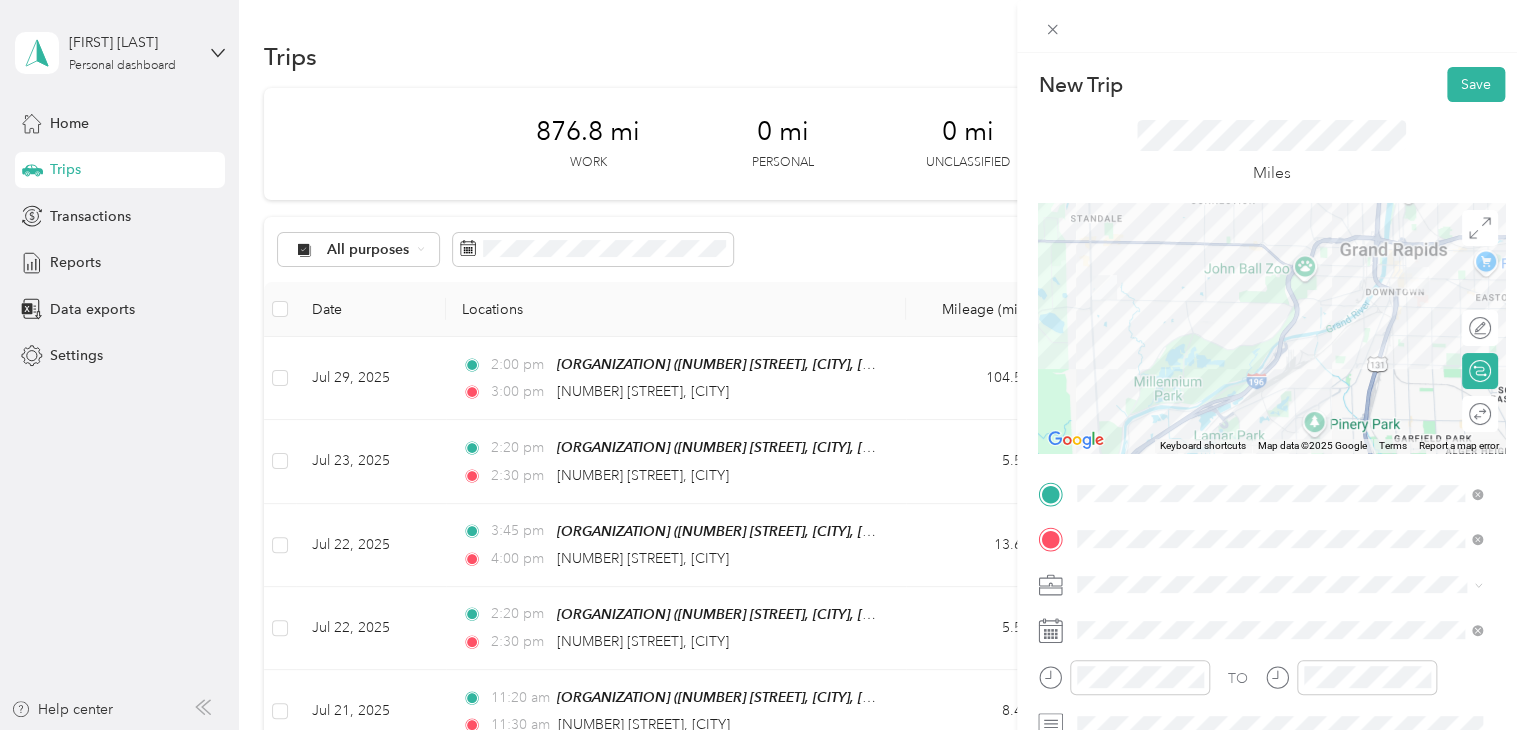 drag, startPoint x: 1304, startPoint y: 334, endPoint x: 1189, endPoint y: 316, distance: 116.40017 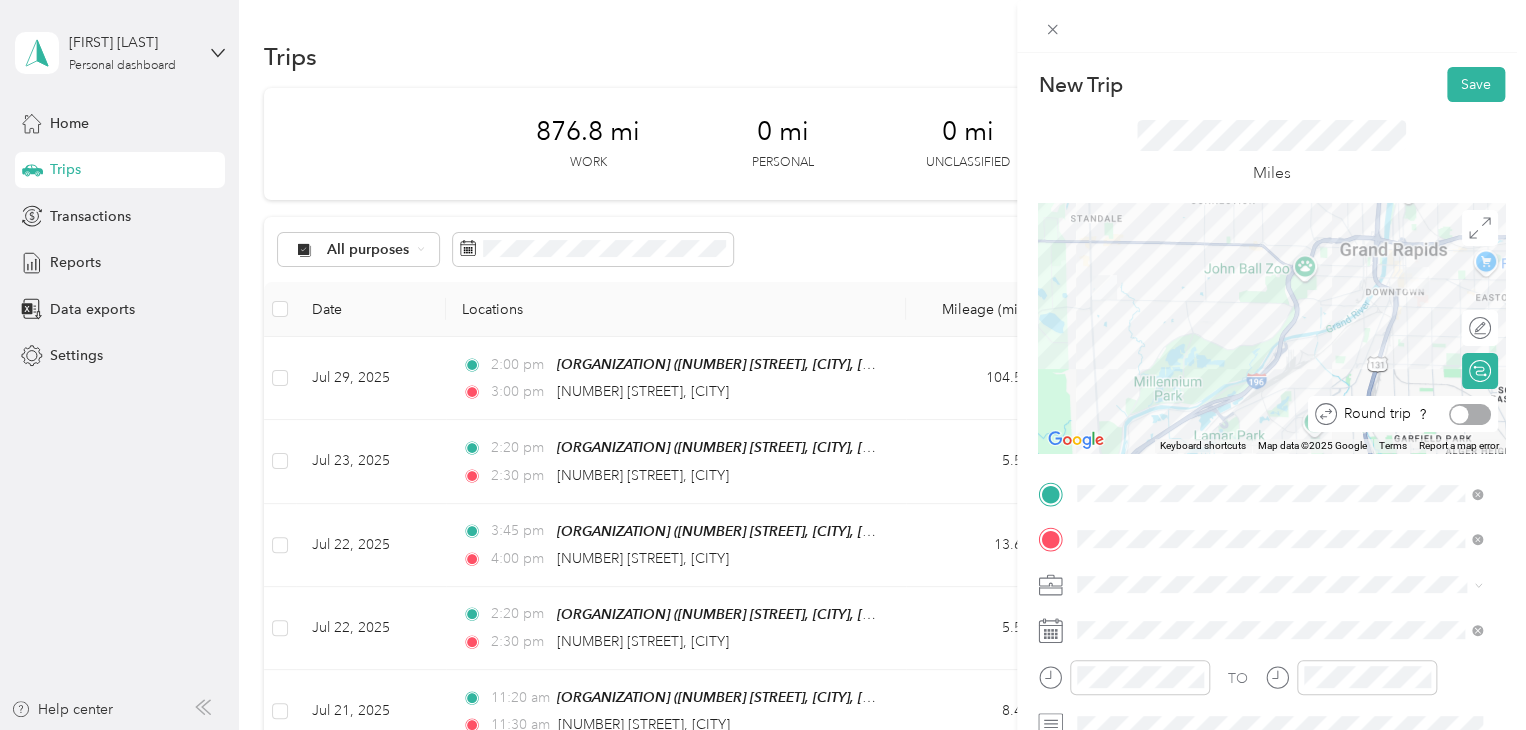 click at bounding box center (1460, 414) 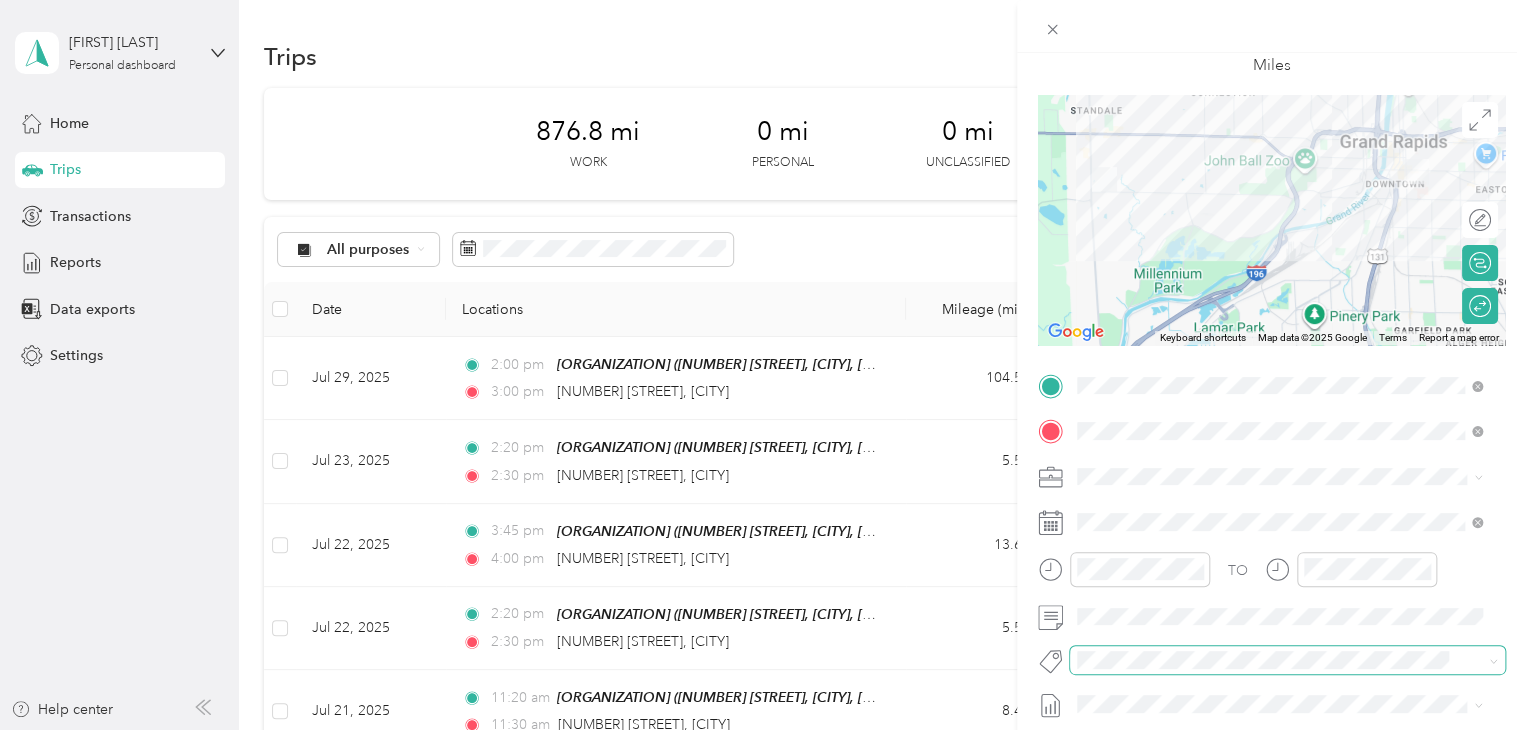 scroll, scrollTop: 200, scrollLeft: 0, axis: vertical 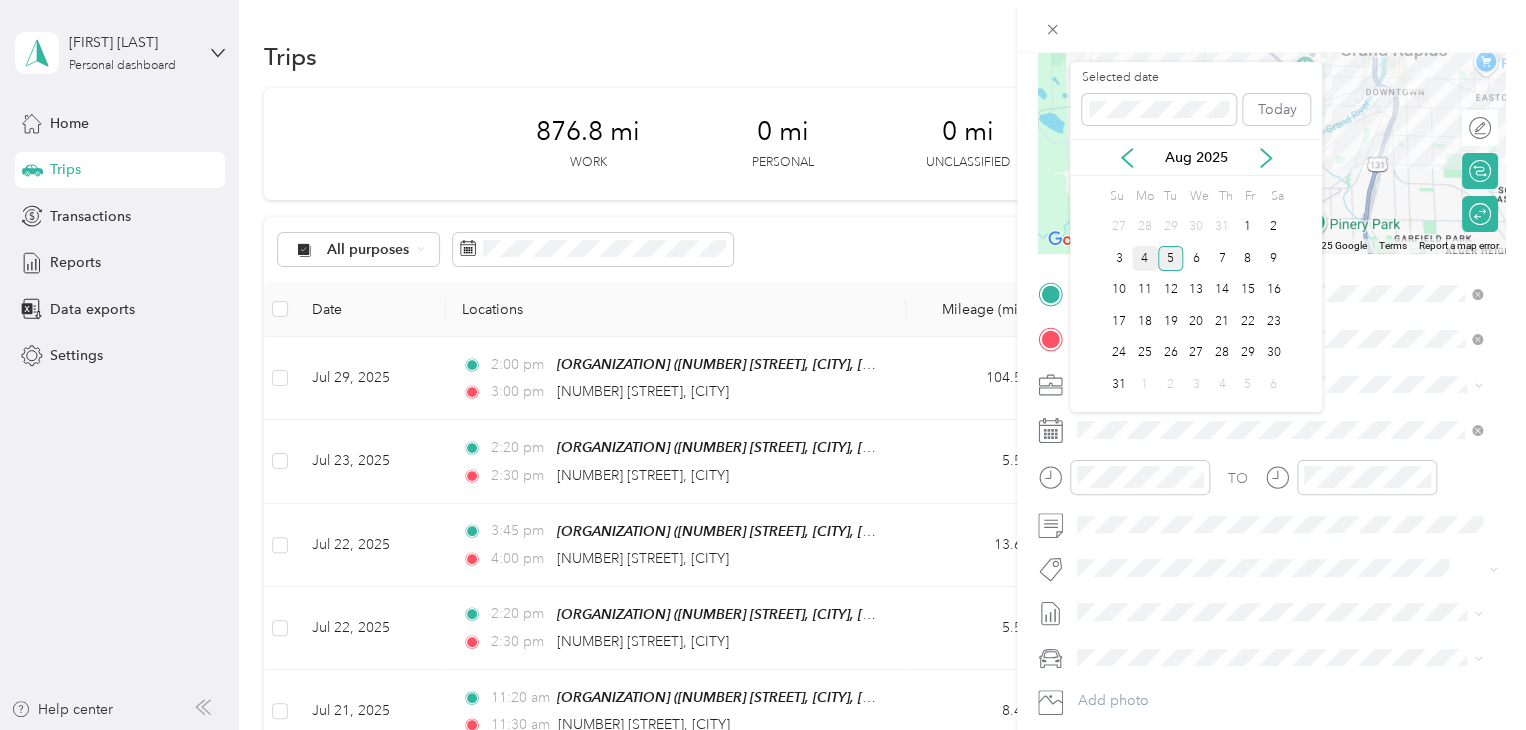 click on "4" at bounding box center (1145, 258) 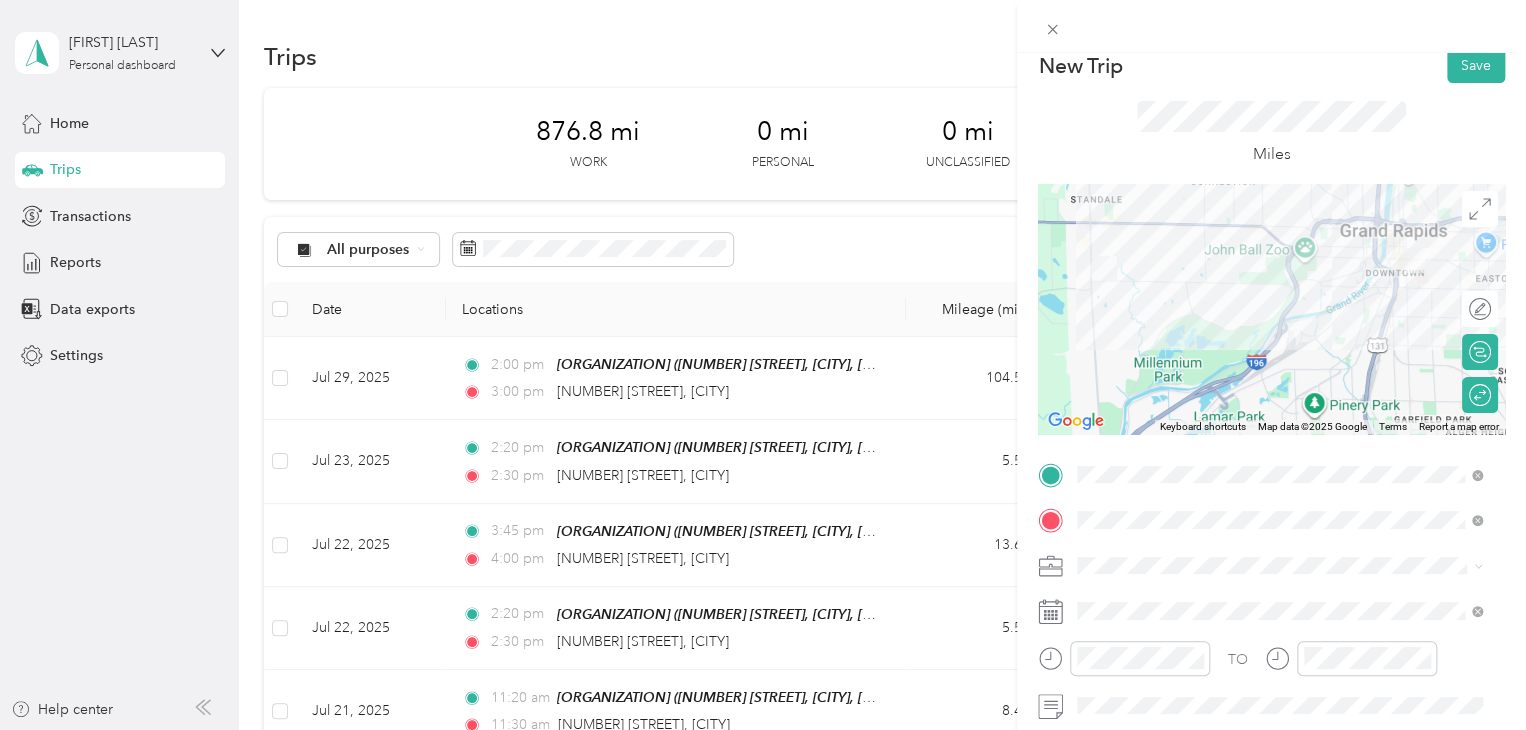 scroll, scrollTop: 0, scrollLeft: 0, axis: both 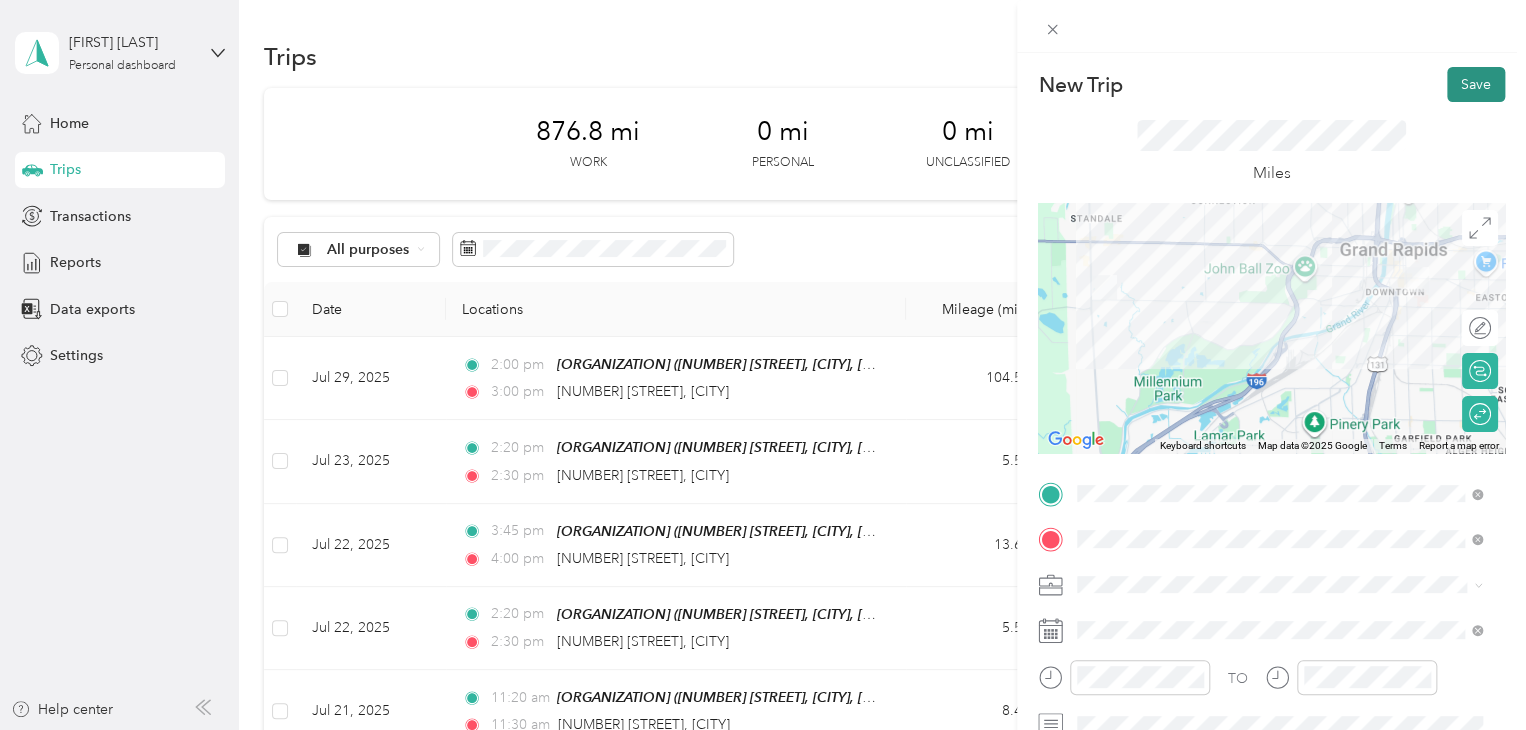 click on "Save" at bounding box center [1476, 84] 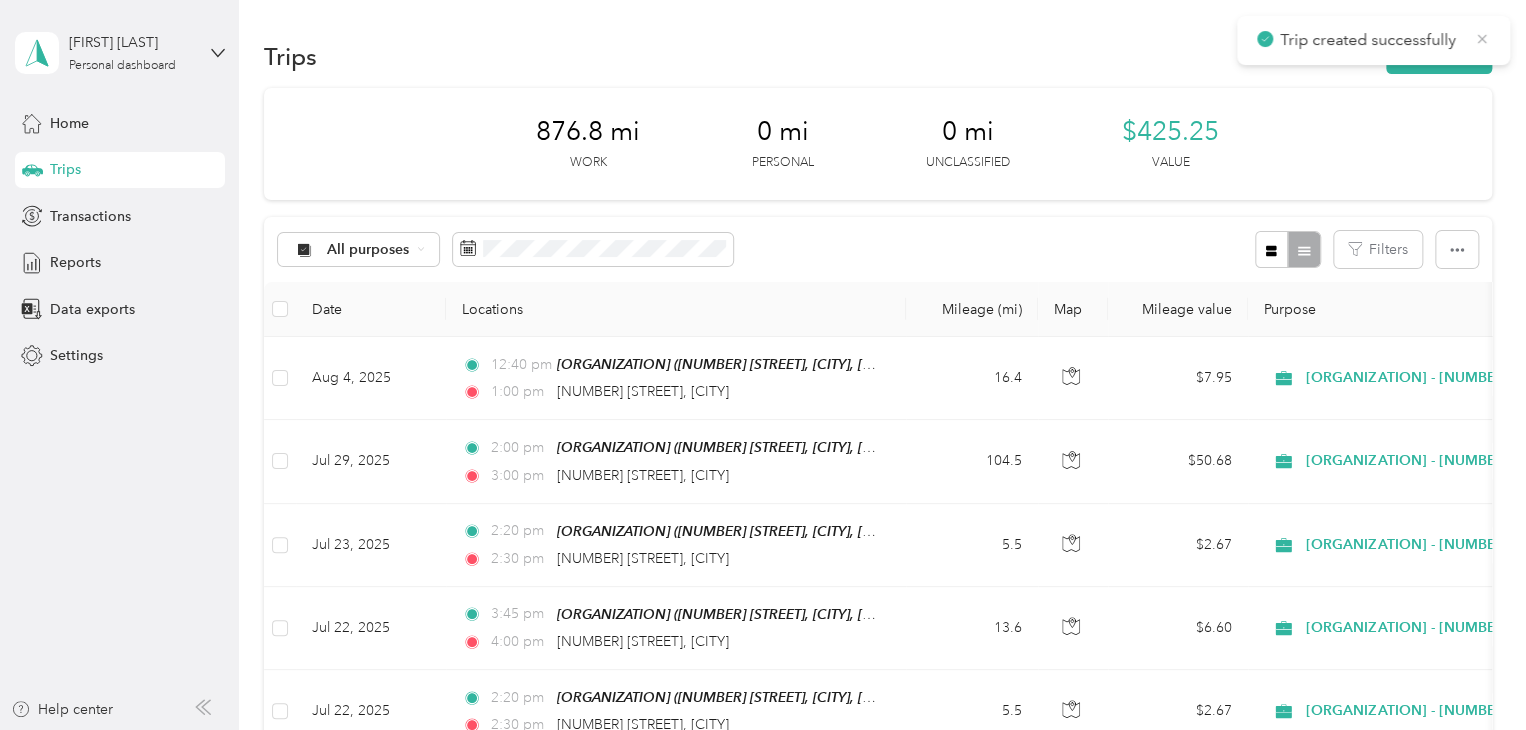 click 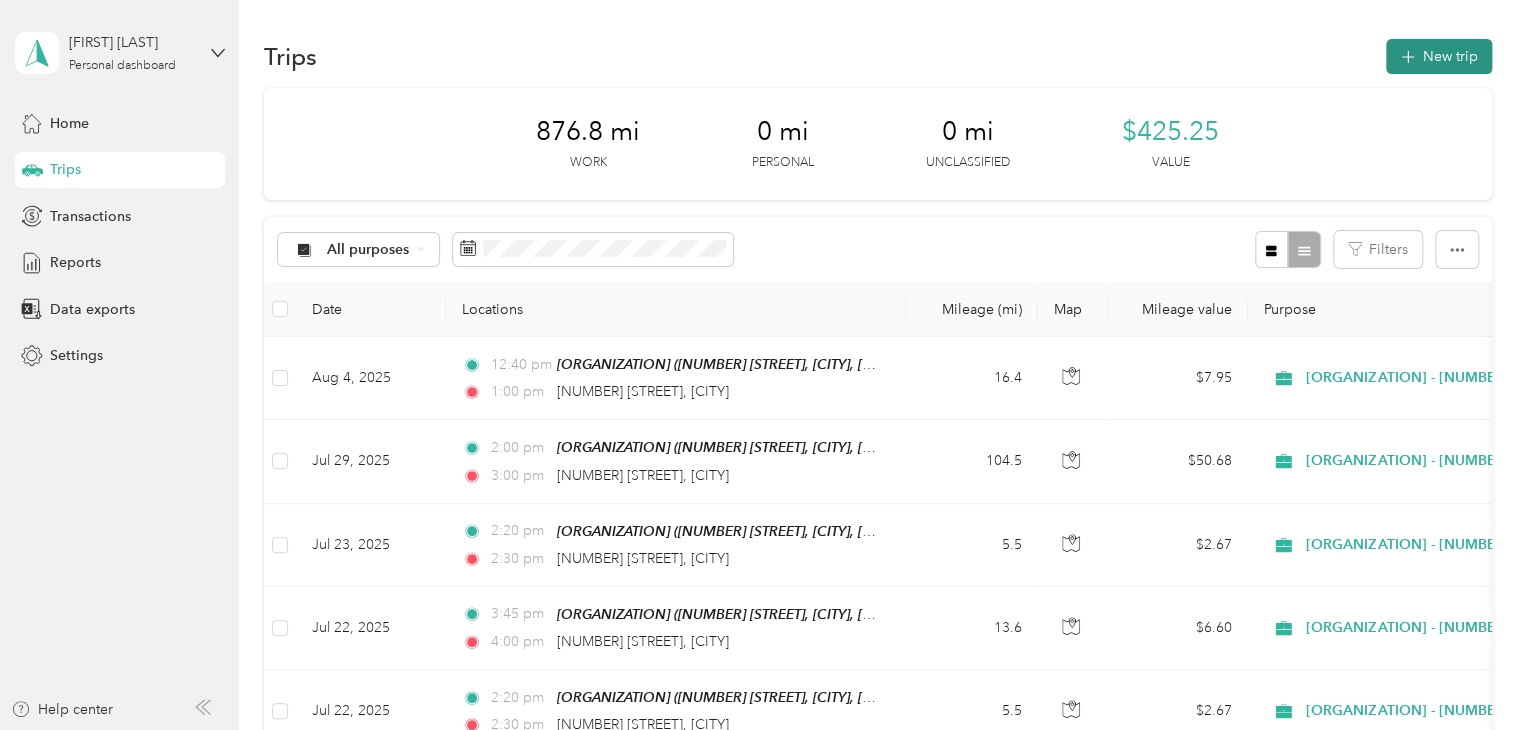 click on "New trip" at bounding box center (1439, 56) 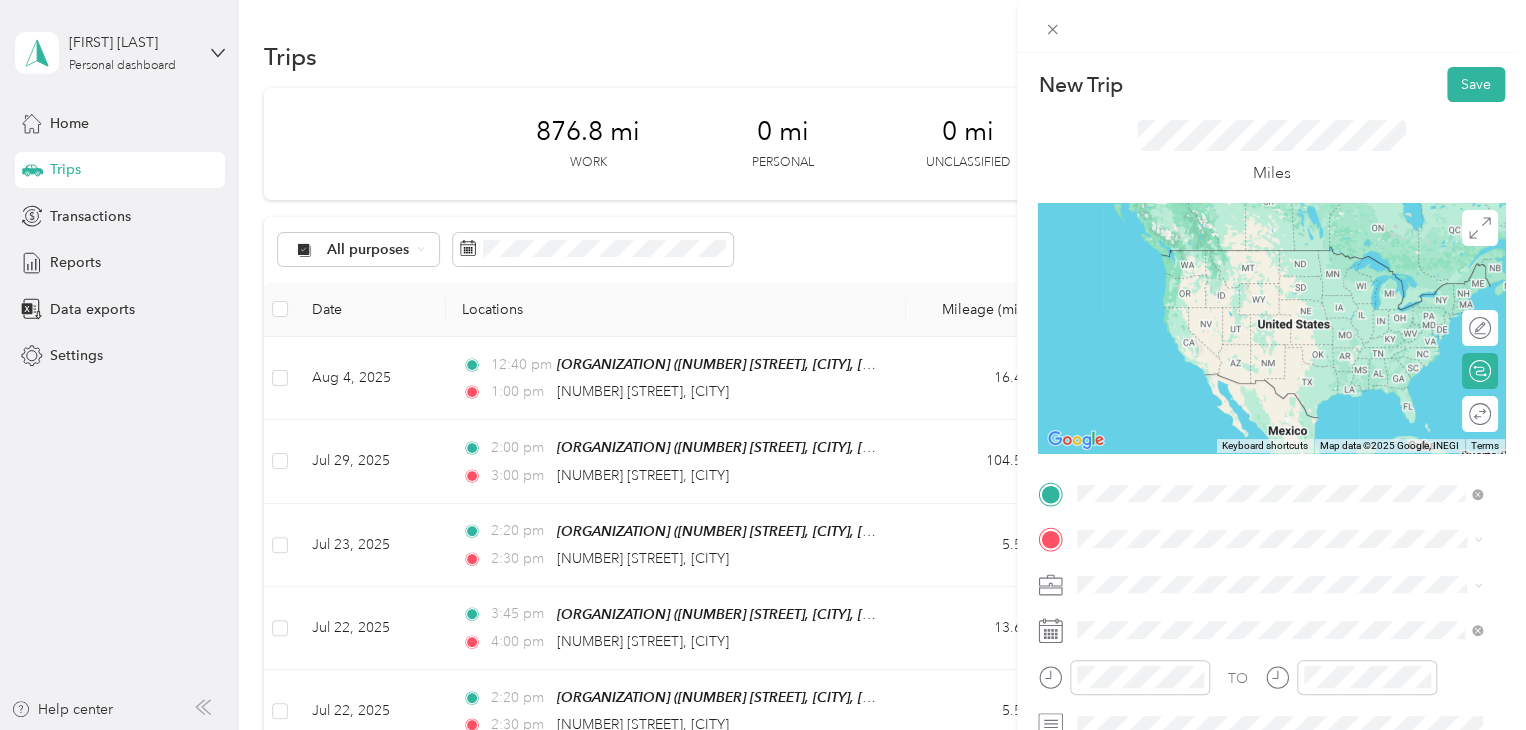 click on "CCWM" at bounding box center [1295, 257] 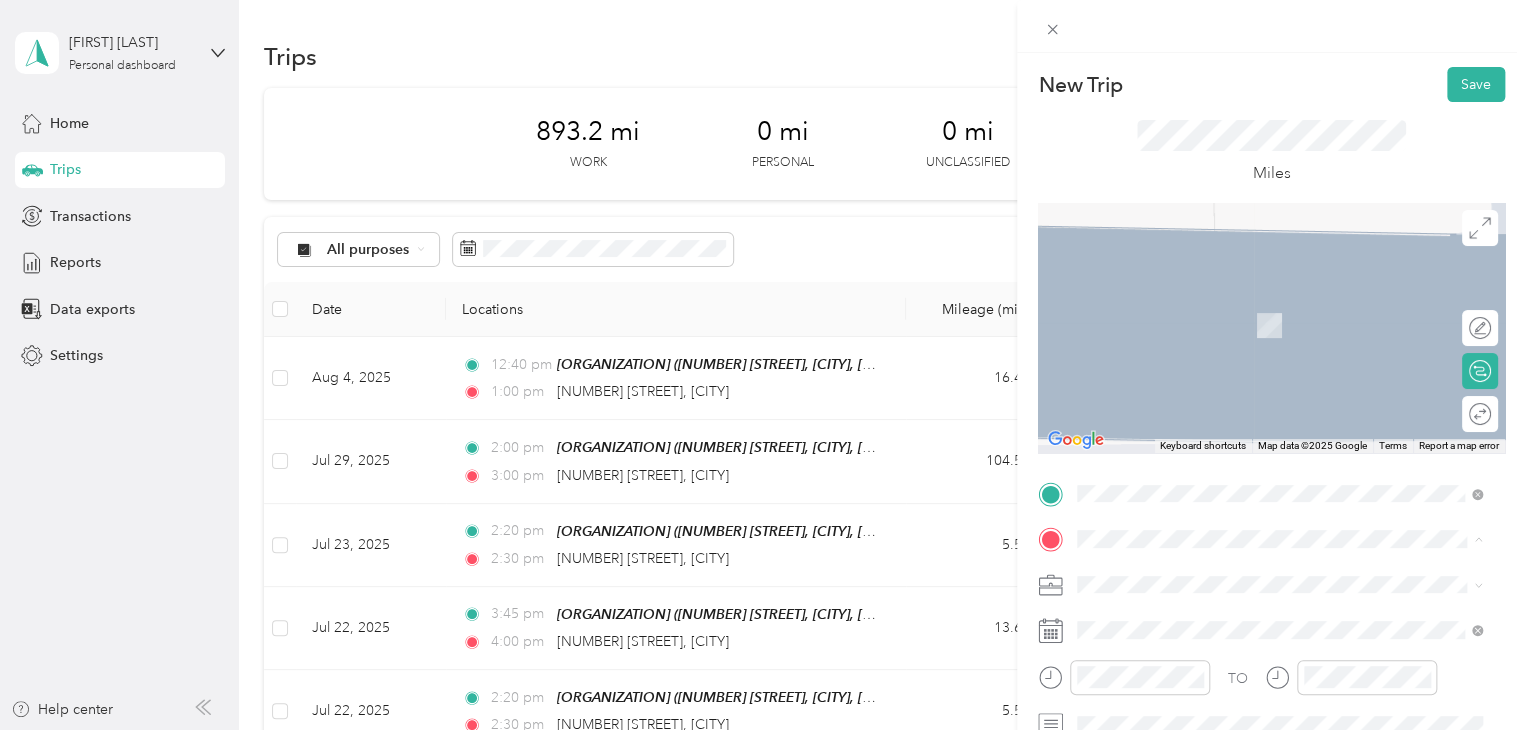click on "[NUMBER] [STREET]
[CITY], [STATE] [POSTAL_CODE], [COUNTRY]" at bounding box center [1259, 304] 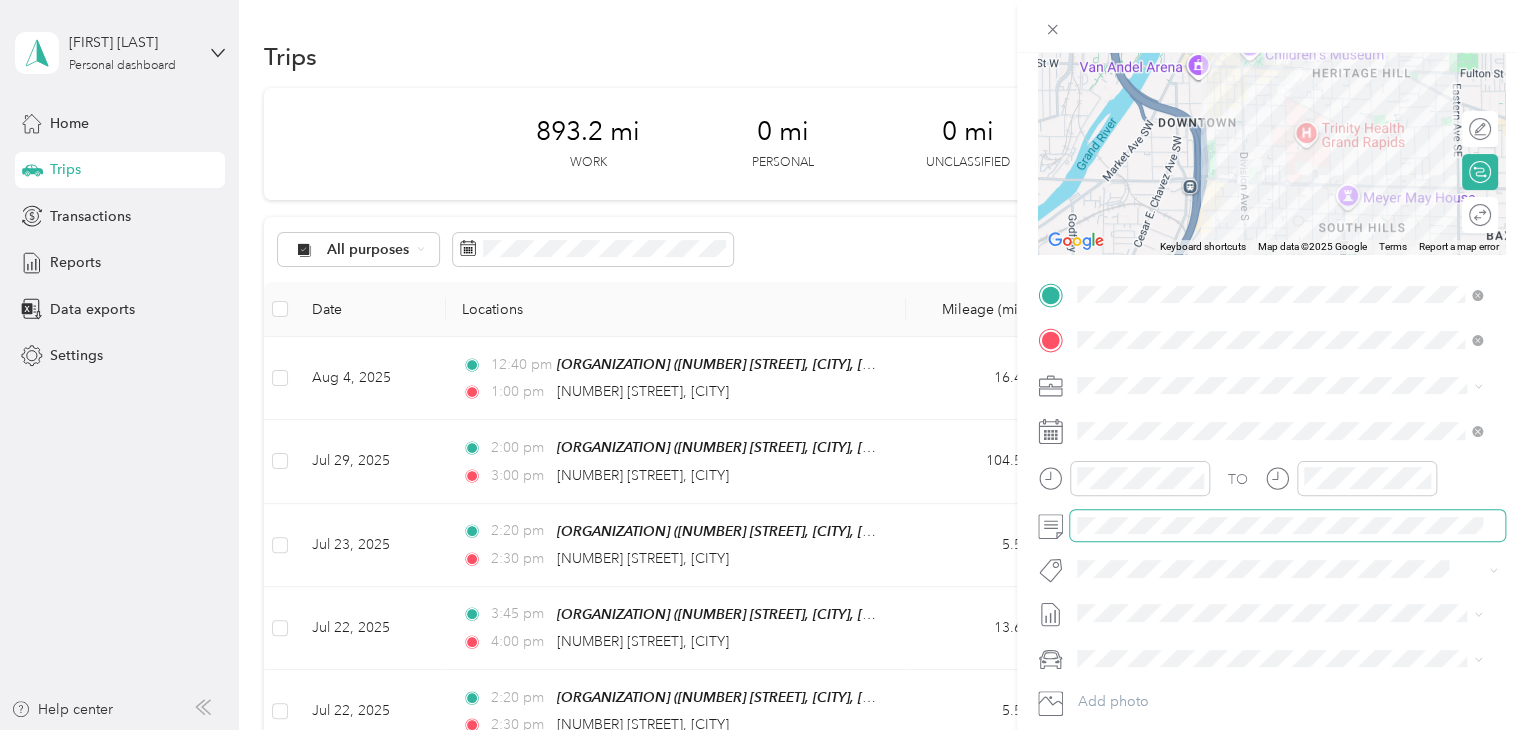 scroll, scrollTop: 200, scrollLeft: 0, axis: vertical 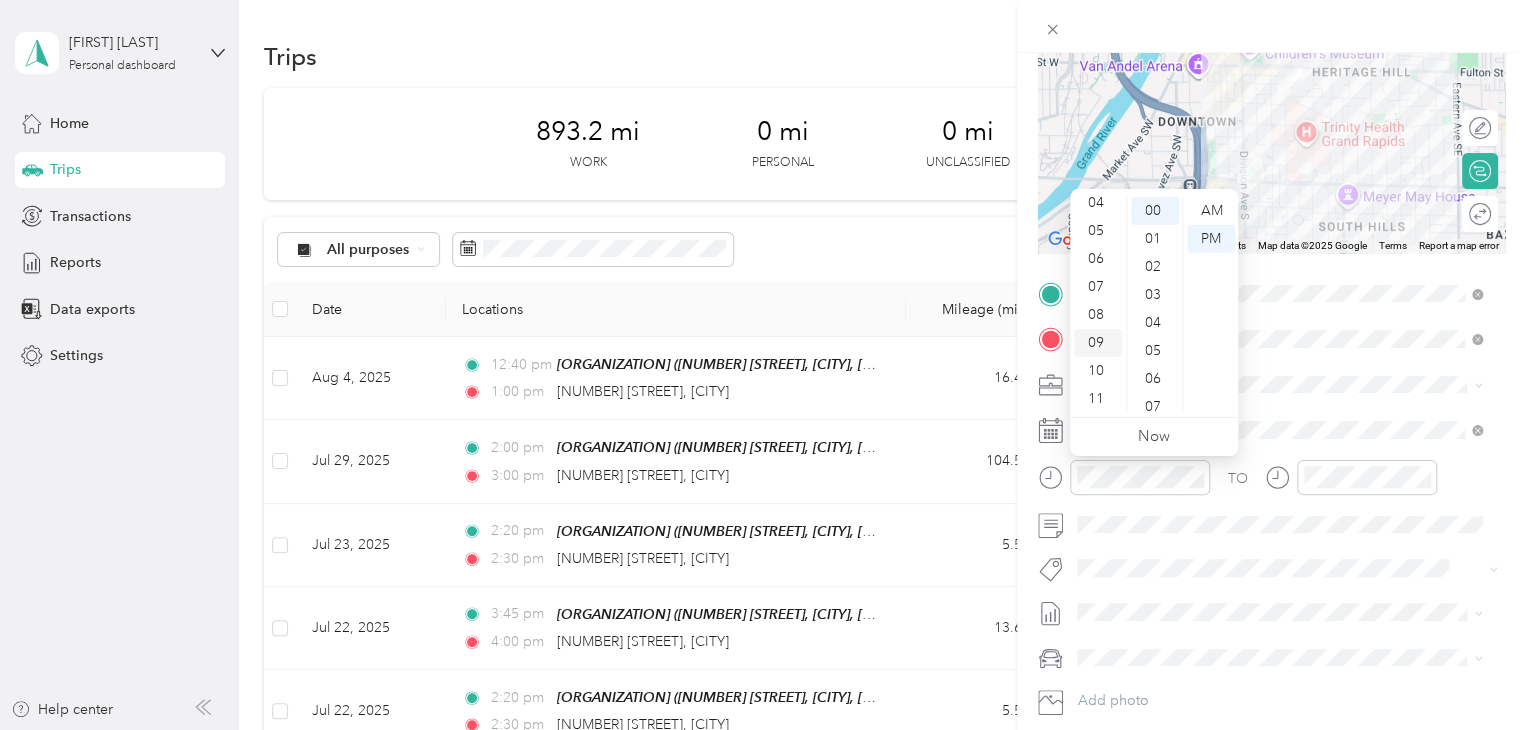 click on "09" at bounding box center [1098, 343] 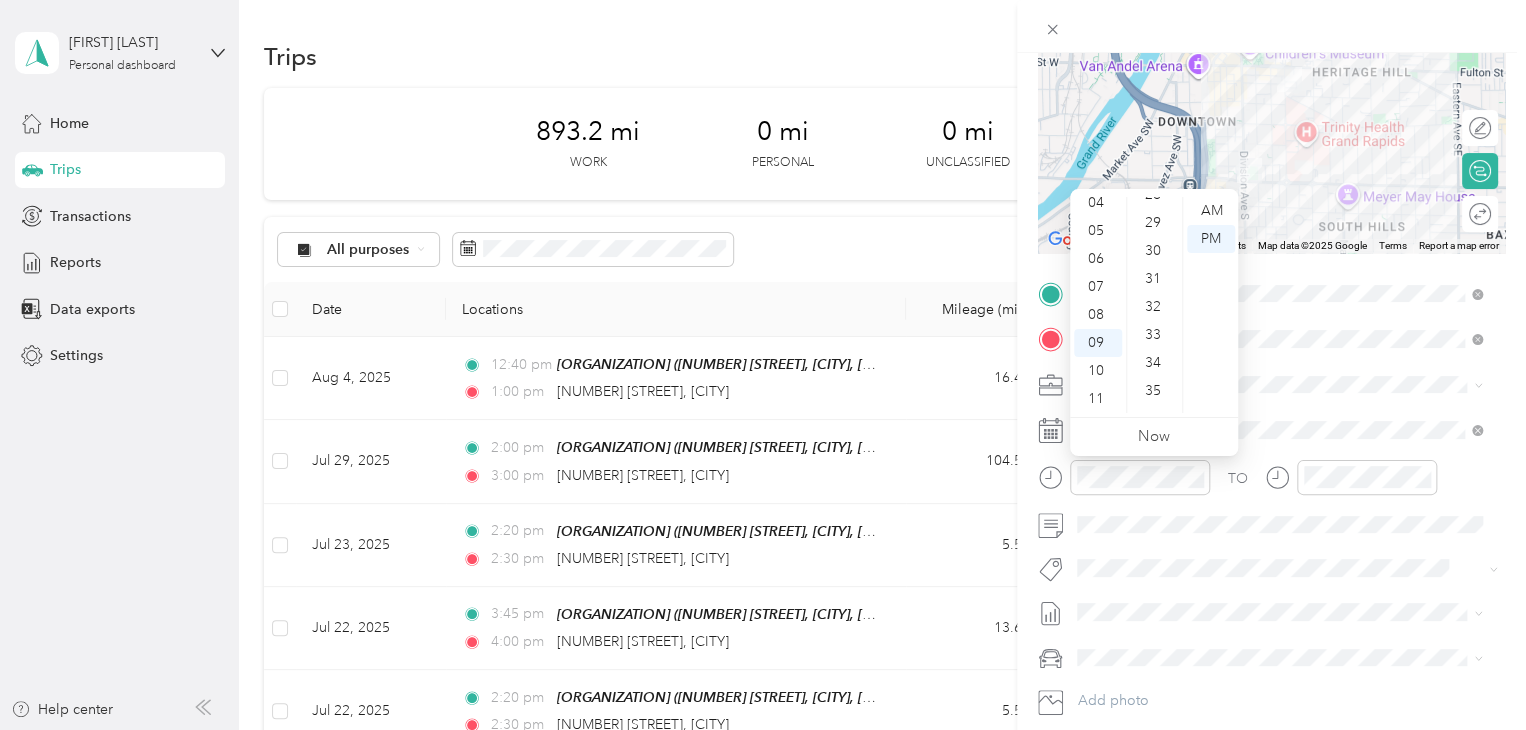 scroll, scrollTop: 1464, scrollLeft: 0, axis: vertical 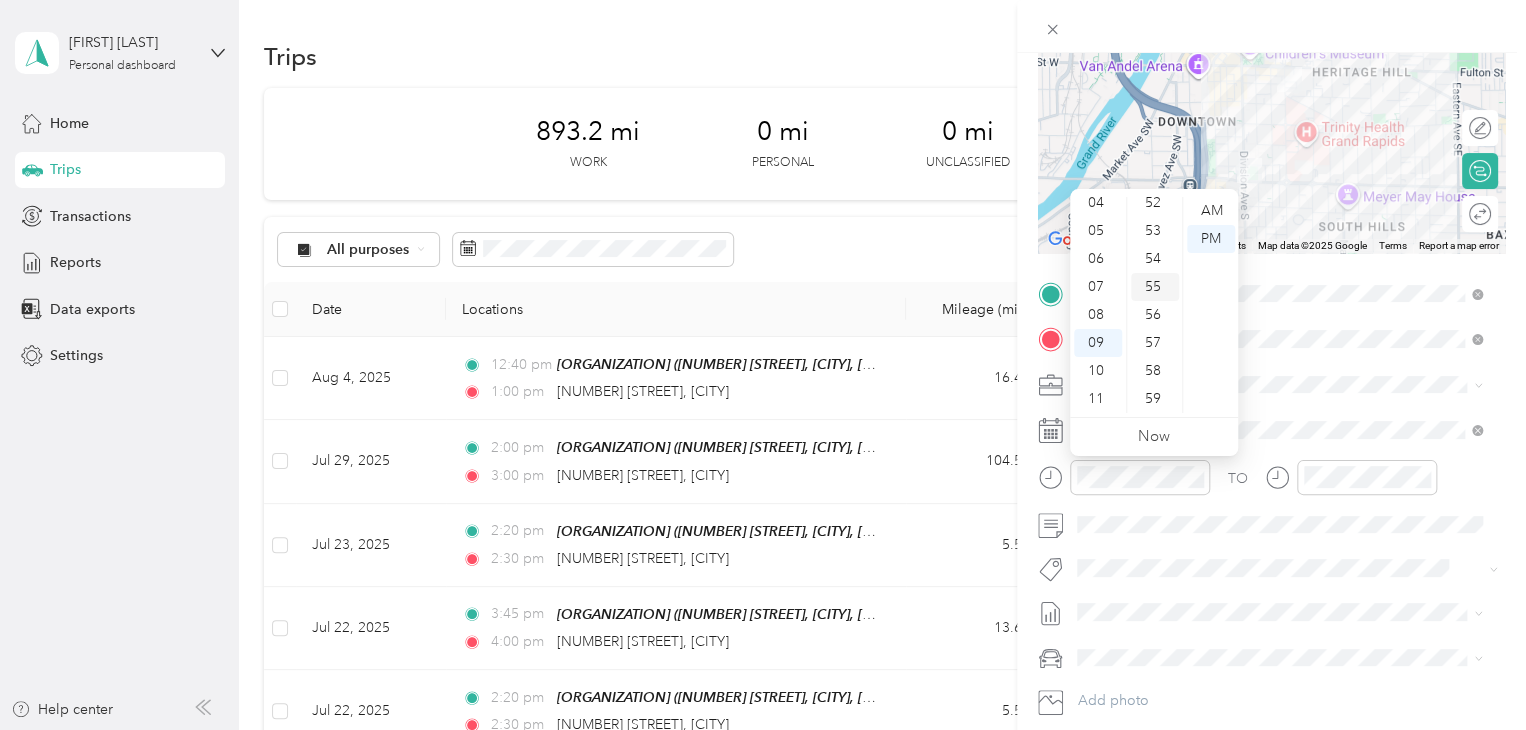 click on "55" at bounding box center [1155, 287] 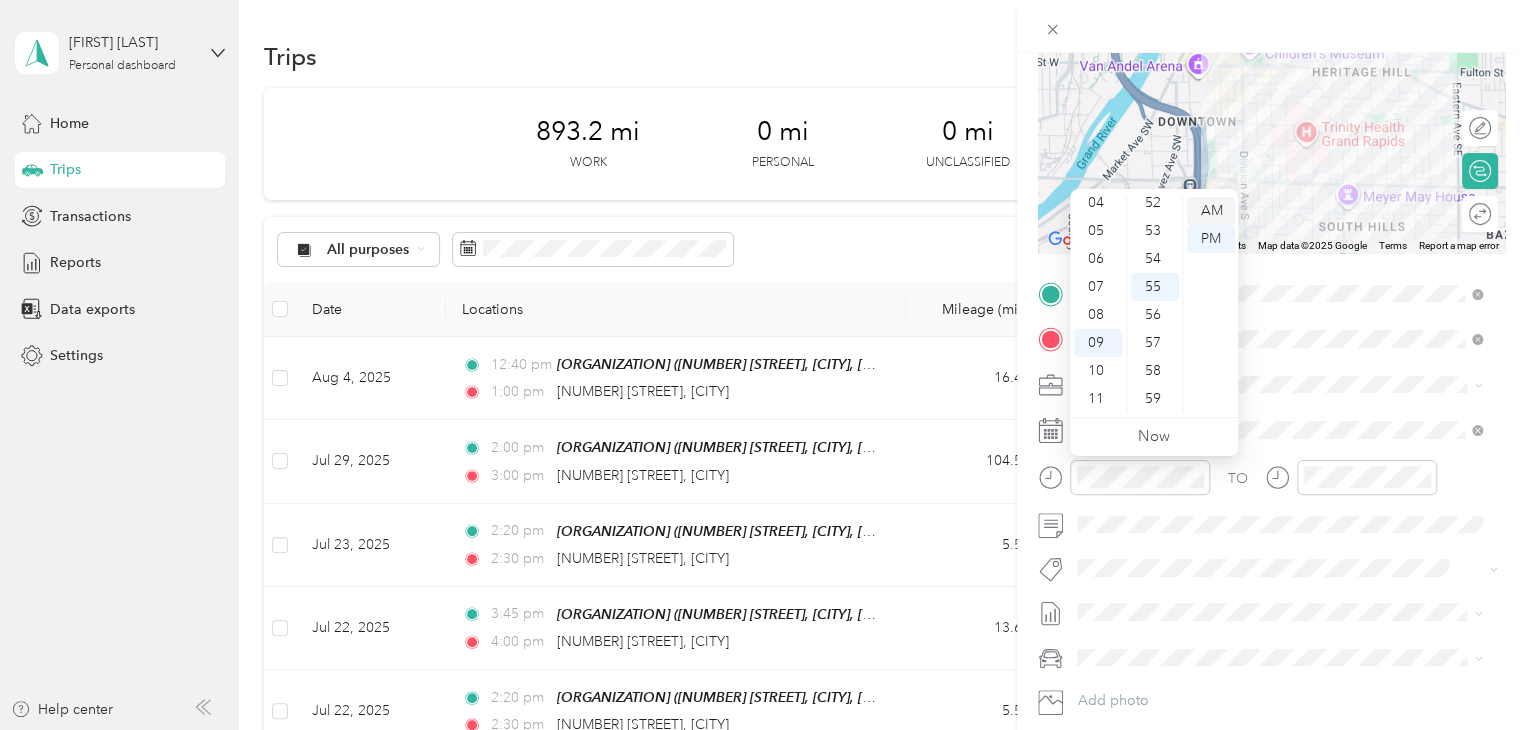click on "AM" at bounding box center [1211, 211] 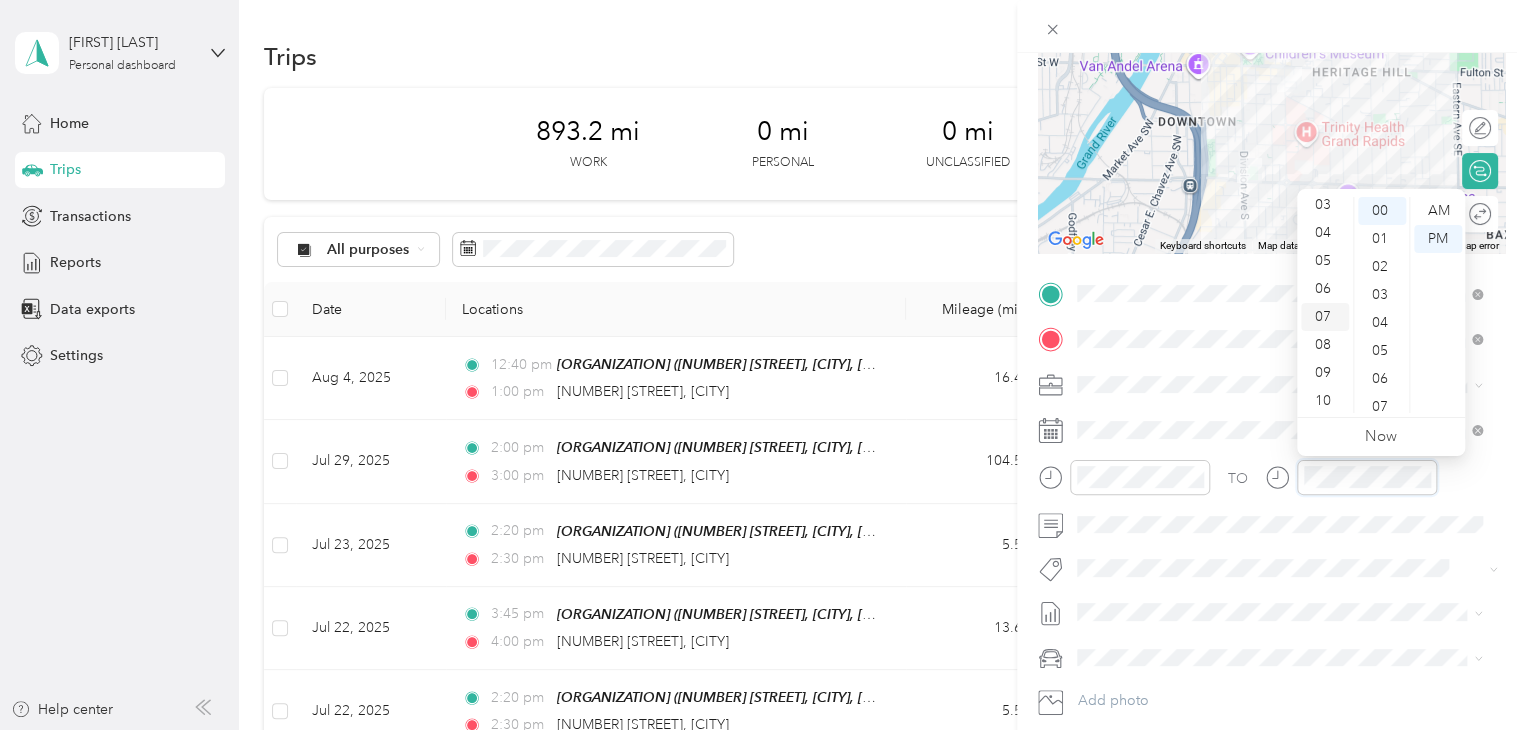 scroll, scrollTop: 120, scrollLeft: 0, axis: vertical 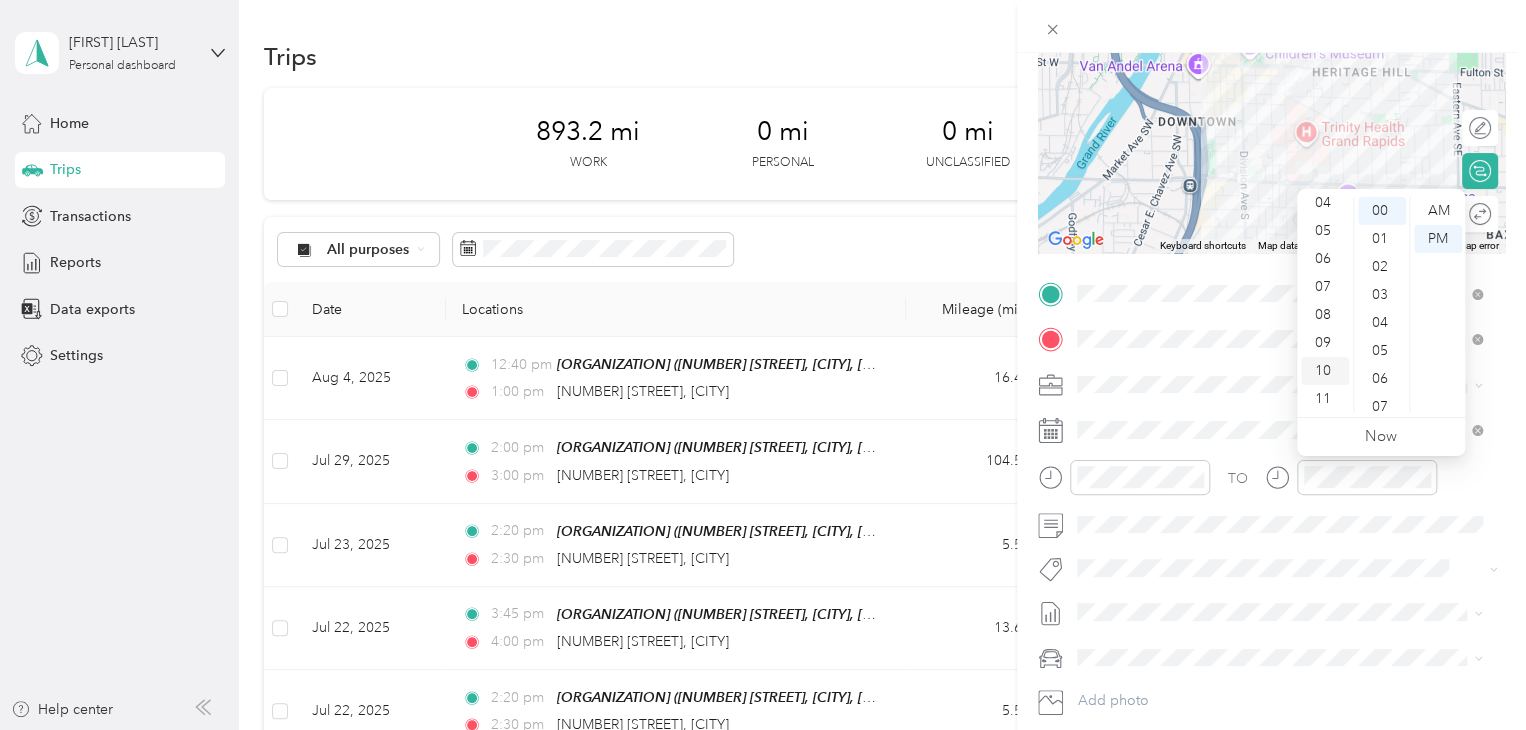 click on "10" at bounding box center [1325, 371] 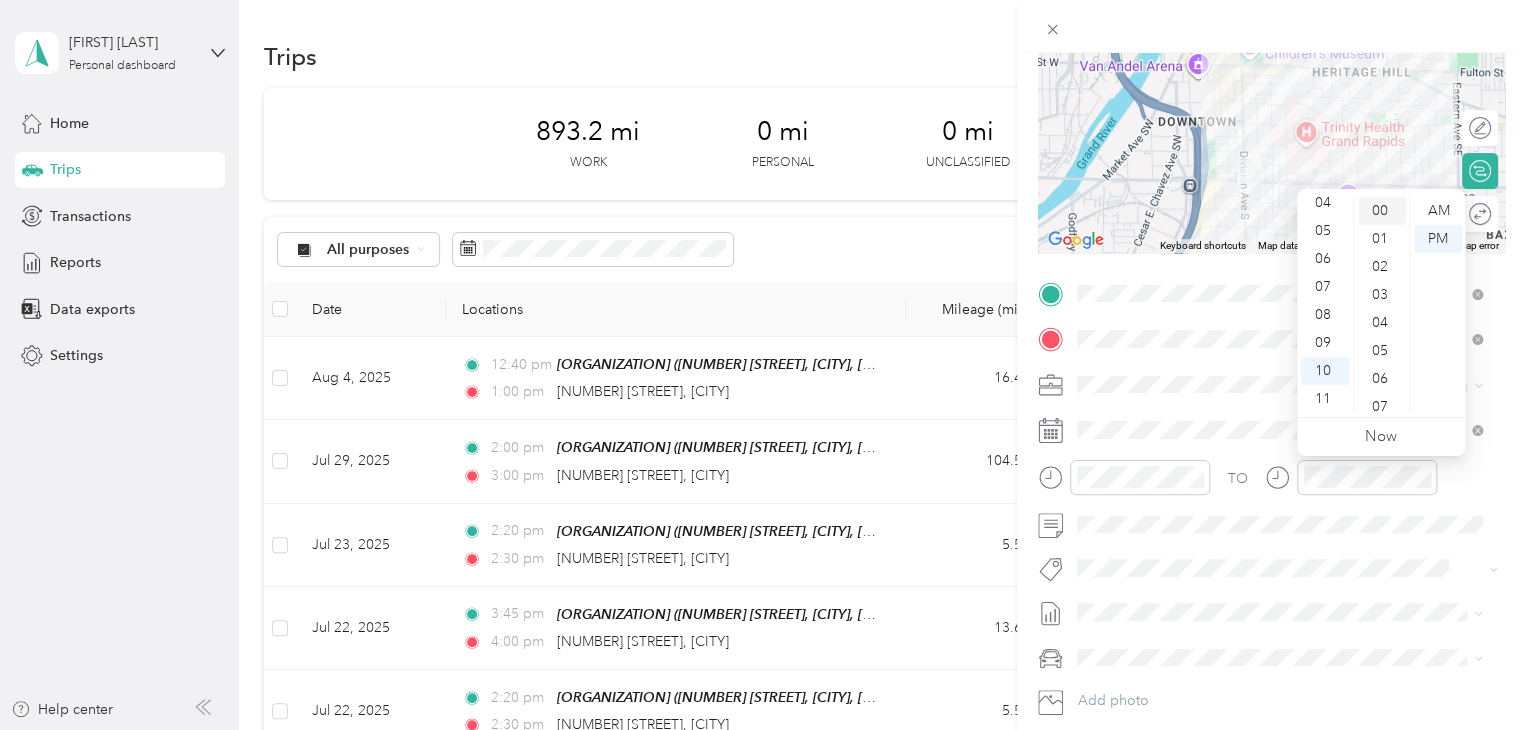 click on "00" at bounding box center [1382, 211] 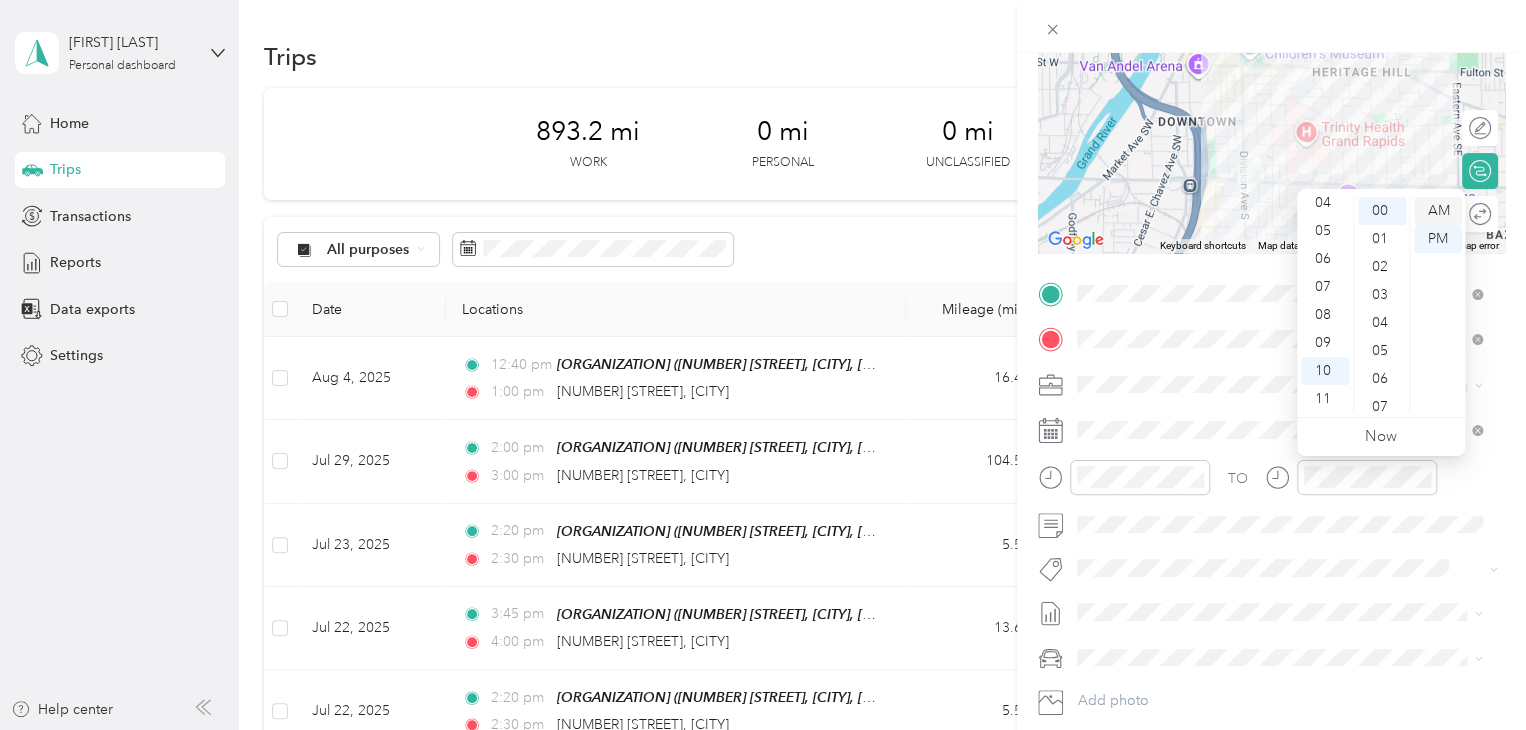 click on "AM" at bounding box center (1438, 211) 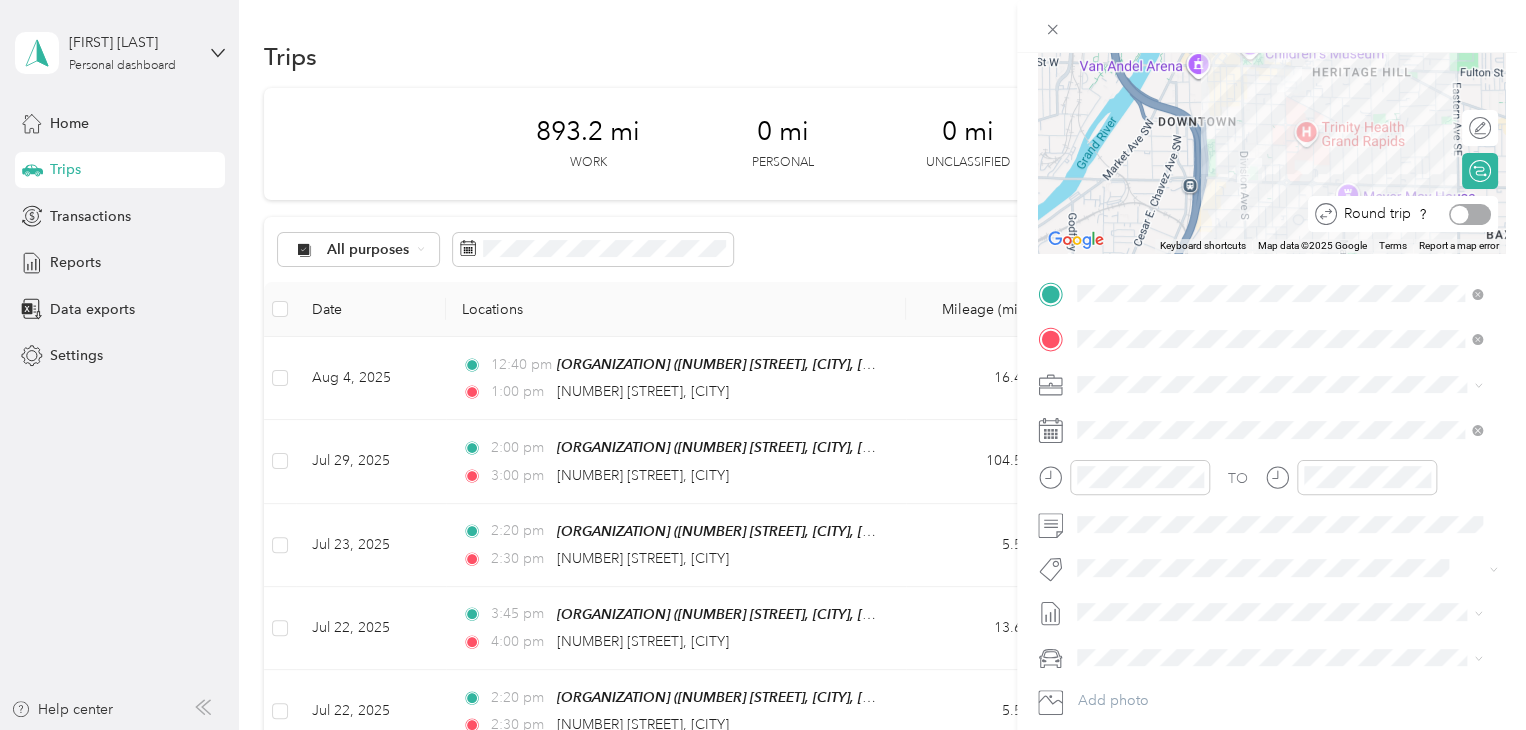 click at bounding box center (1470, 214) 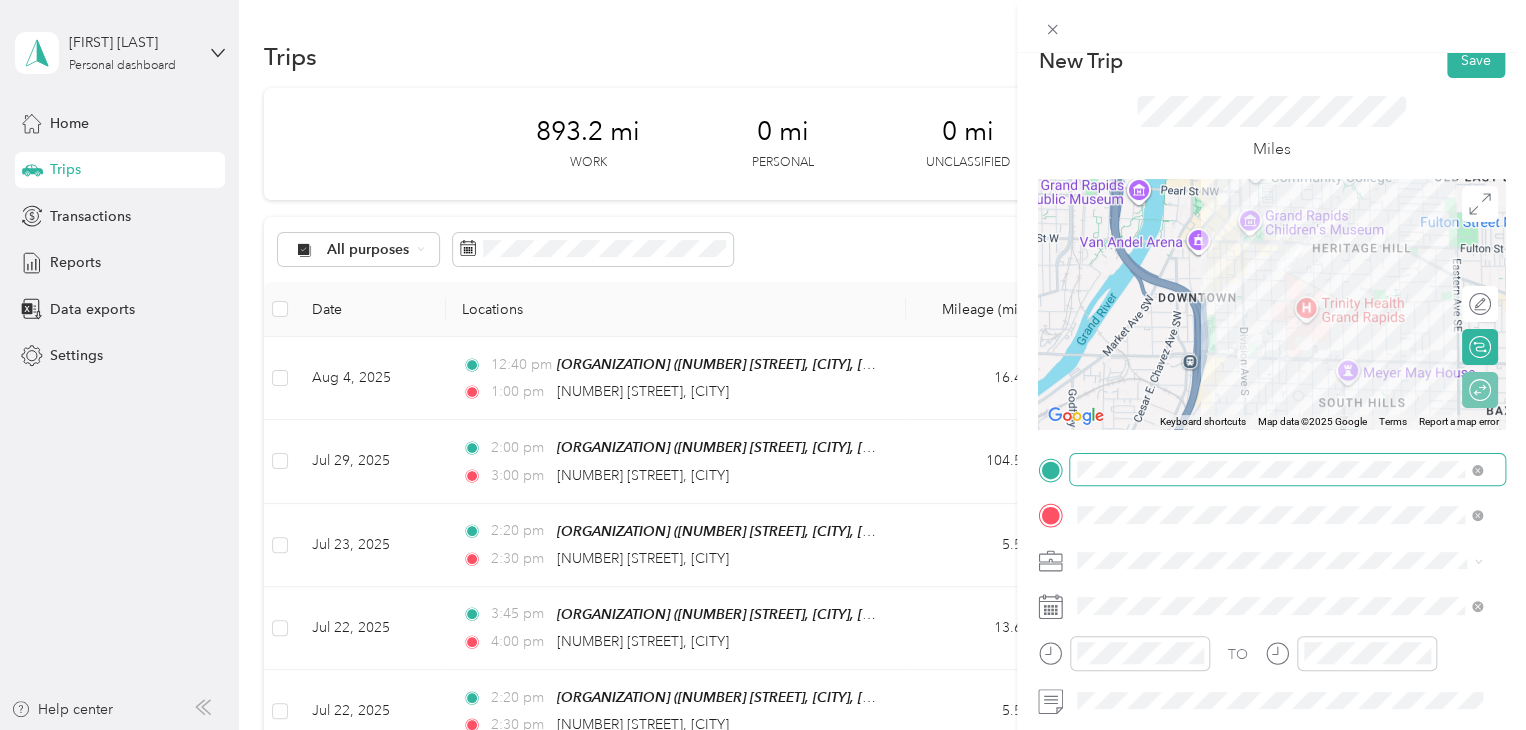 scroll, scrollTop: 0, scrollLeft: 0, axis: both 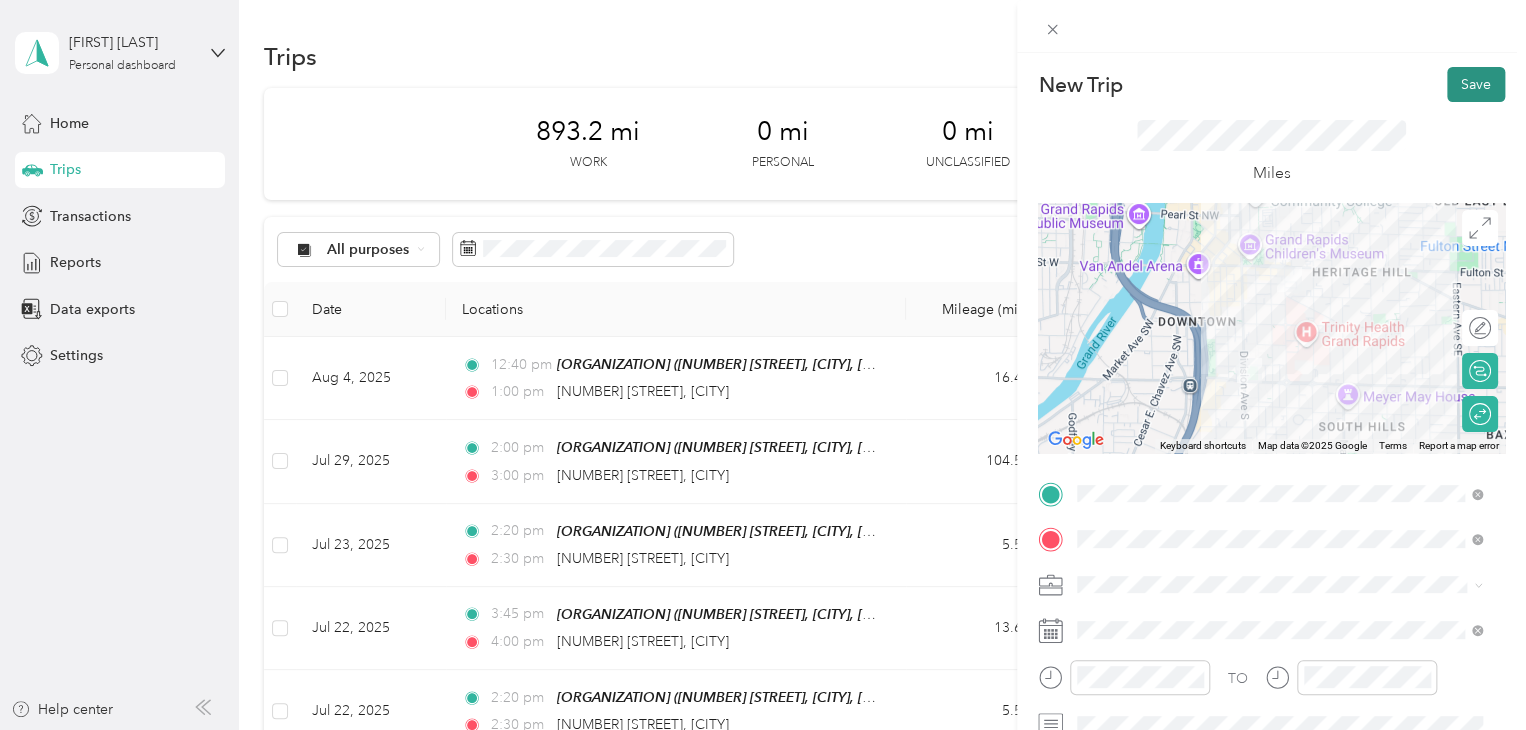 click on "Save" at bounding box center [1476, 84] 